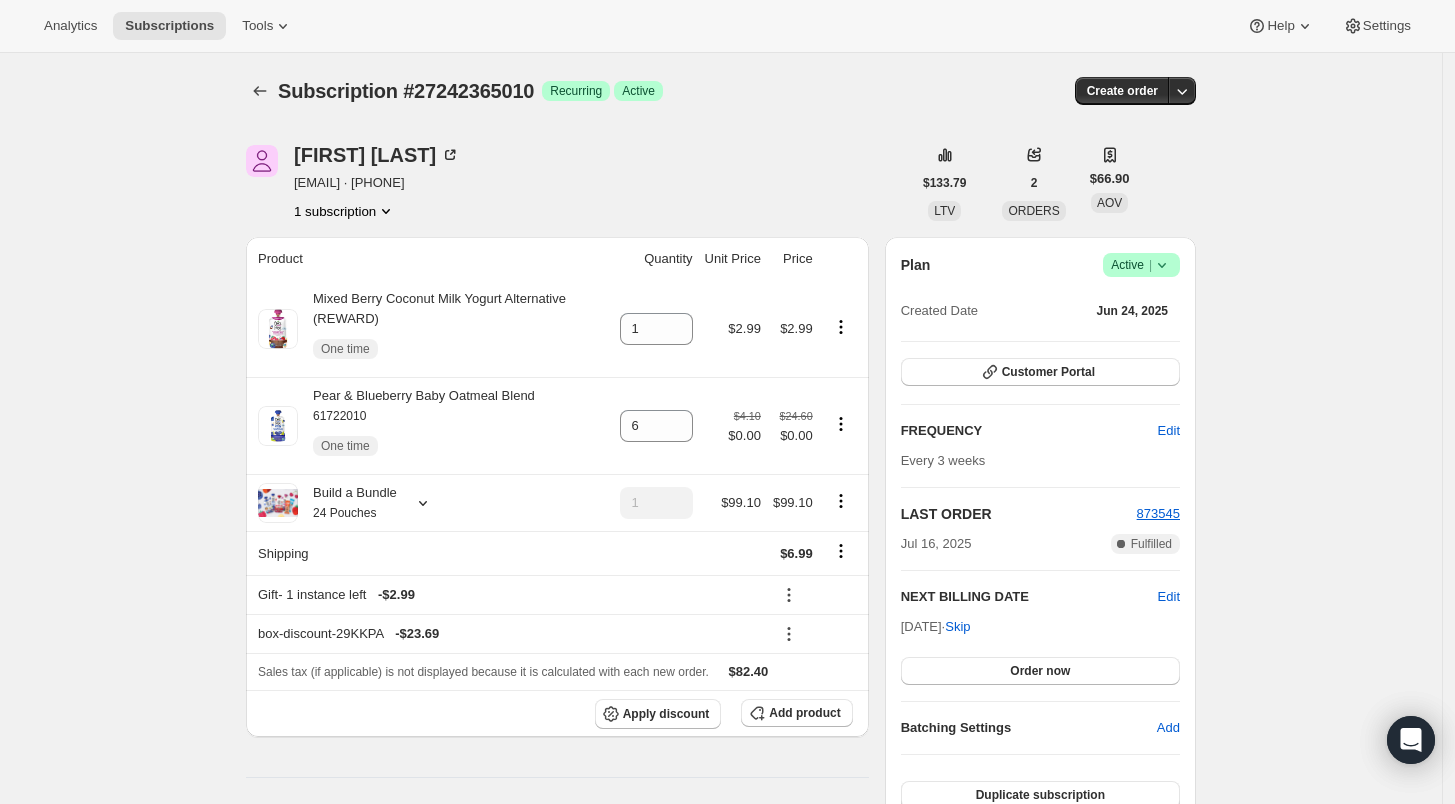 click 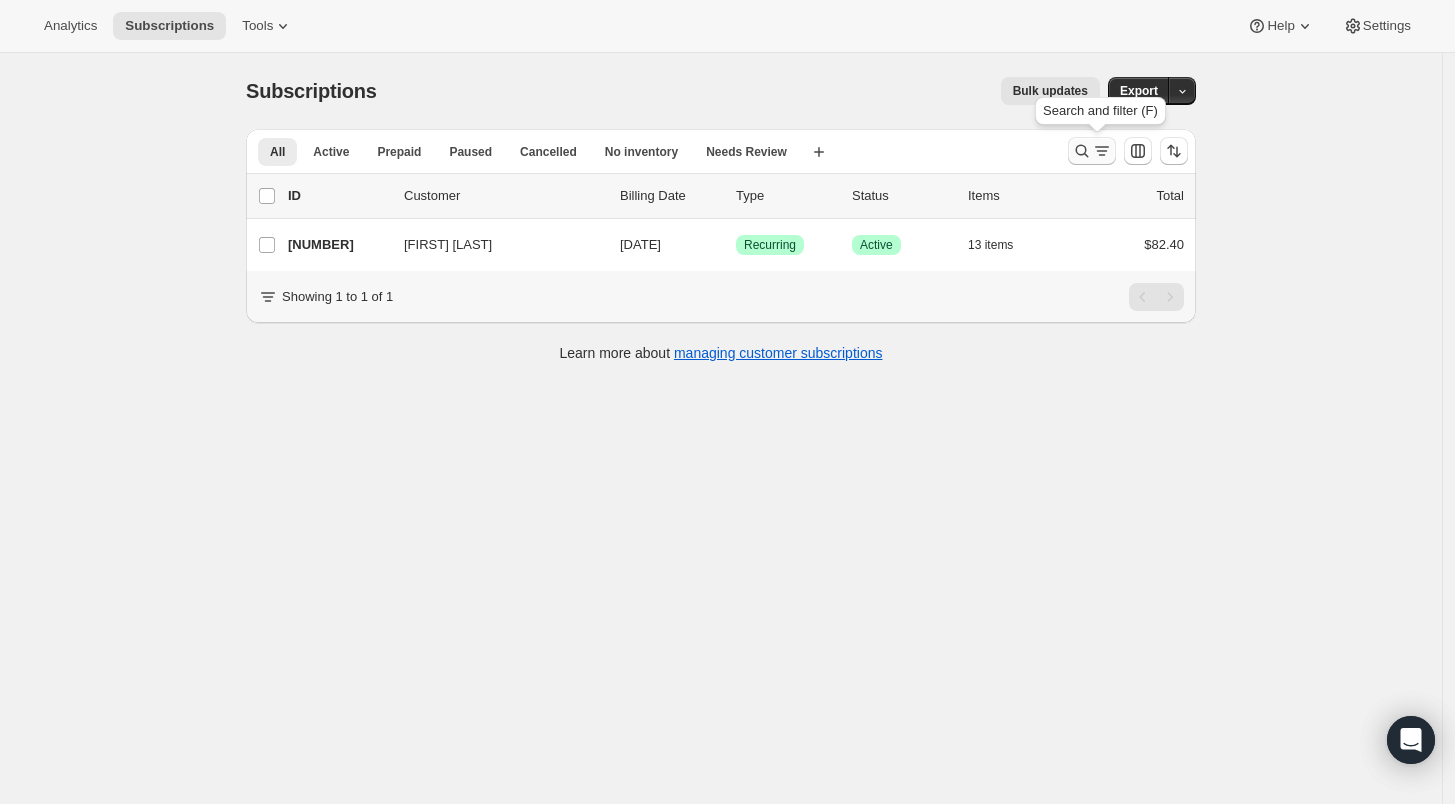 click 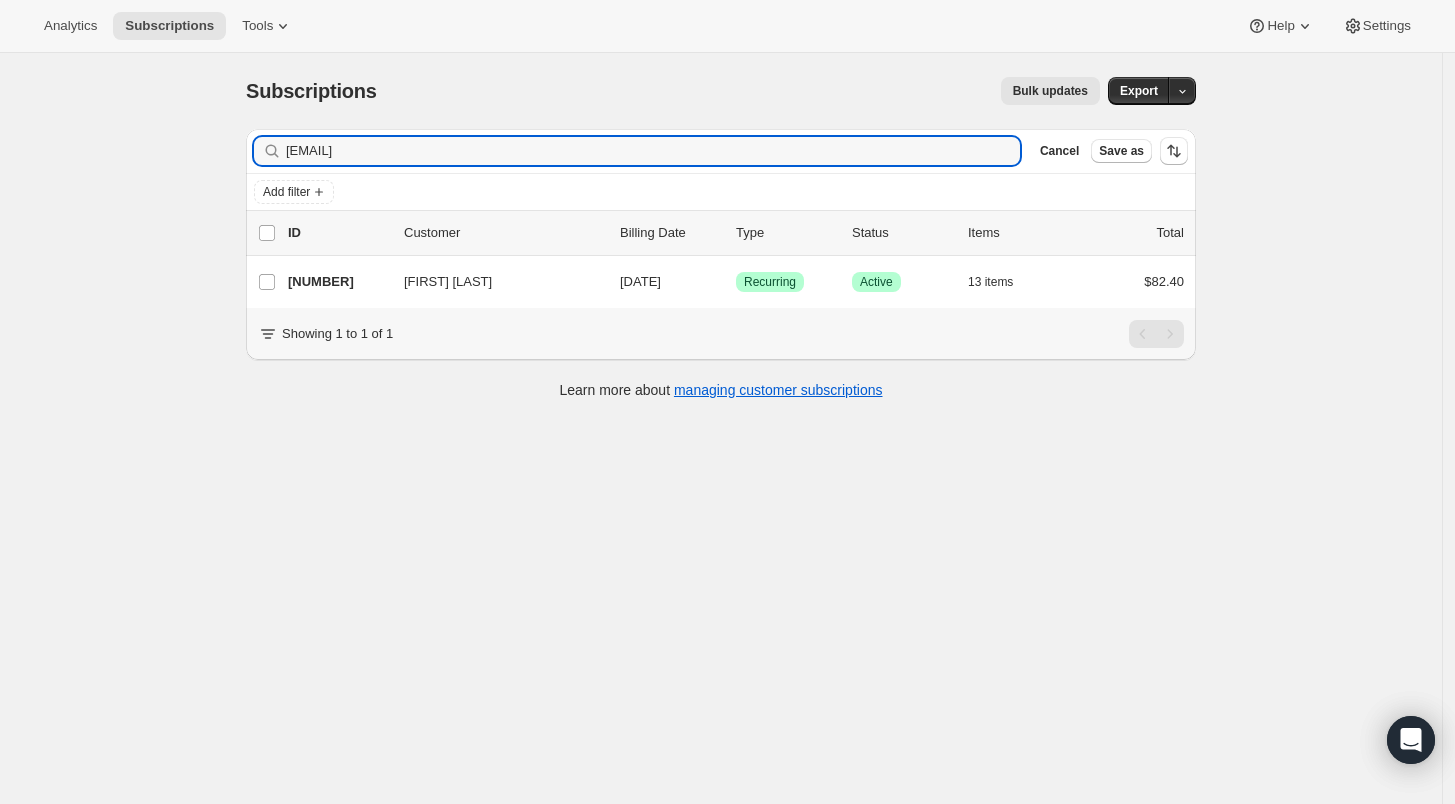 drag, startPoint x: 391, startPoint y: 149, endPoint x: 245, endPoint y: 161, distance: 146.49232 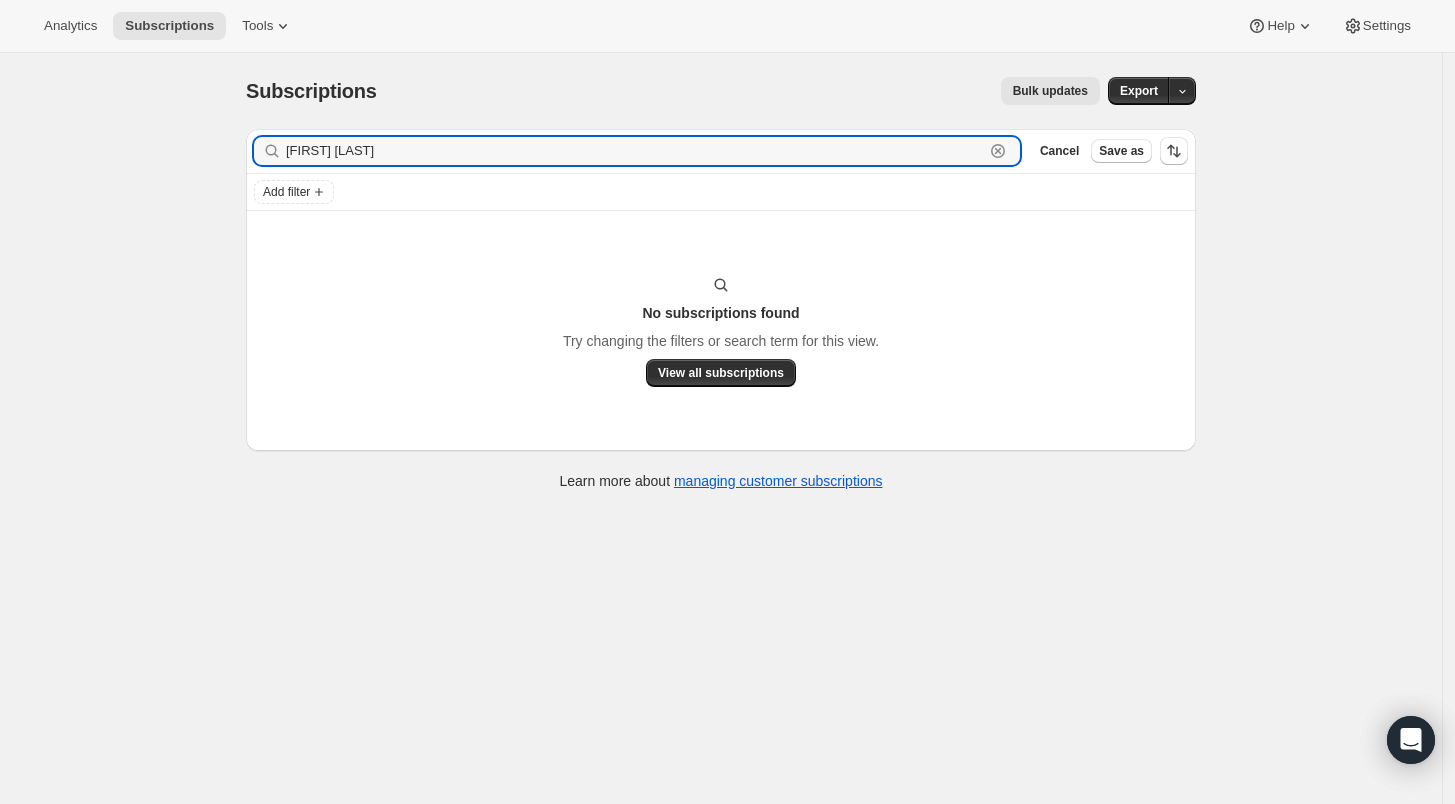 drag, startPoint x: 386, startPoint y: 148, endPoint x: 241, endPoint y: 143, distance: 145.08618 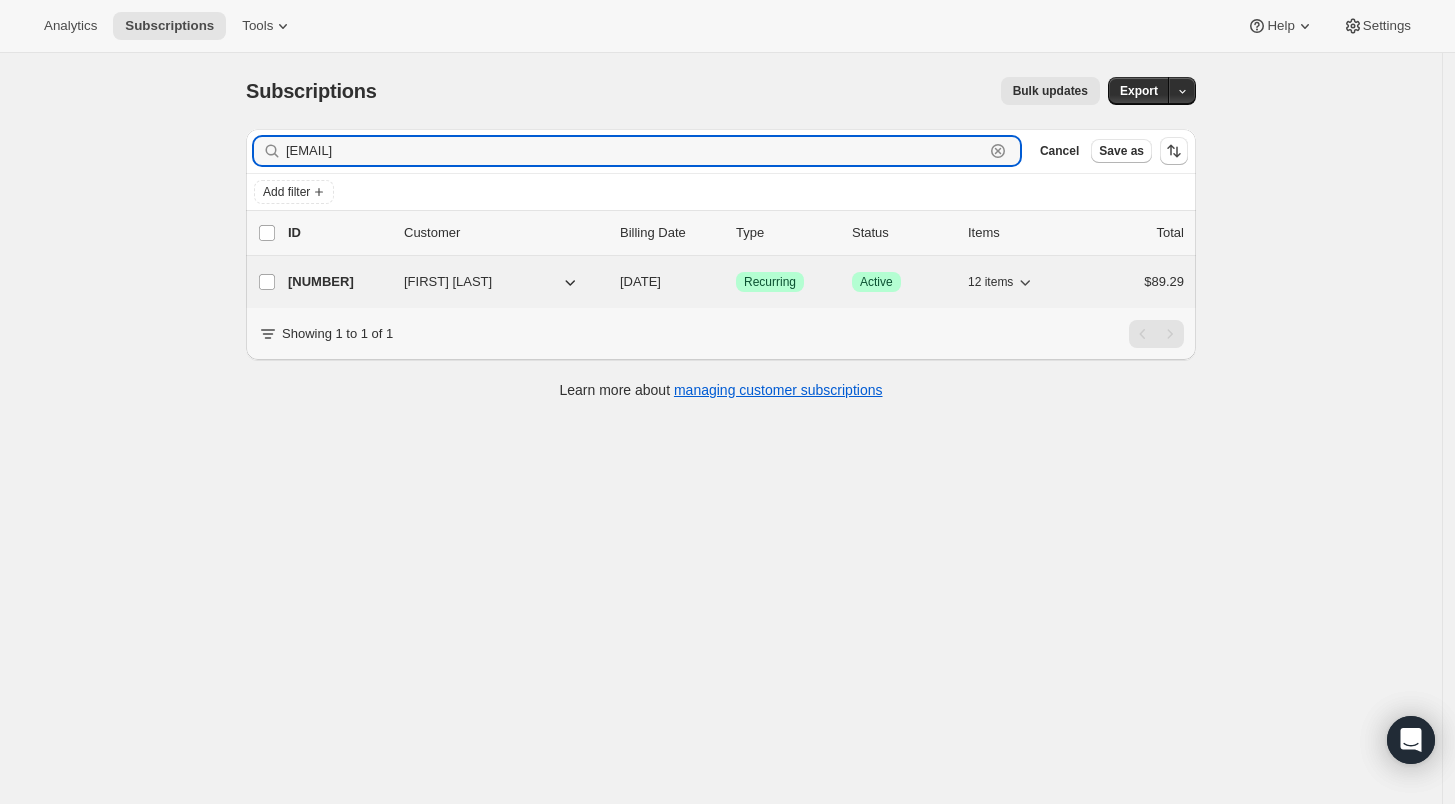 type on "[EMAIL]" 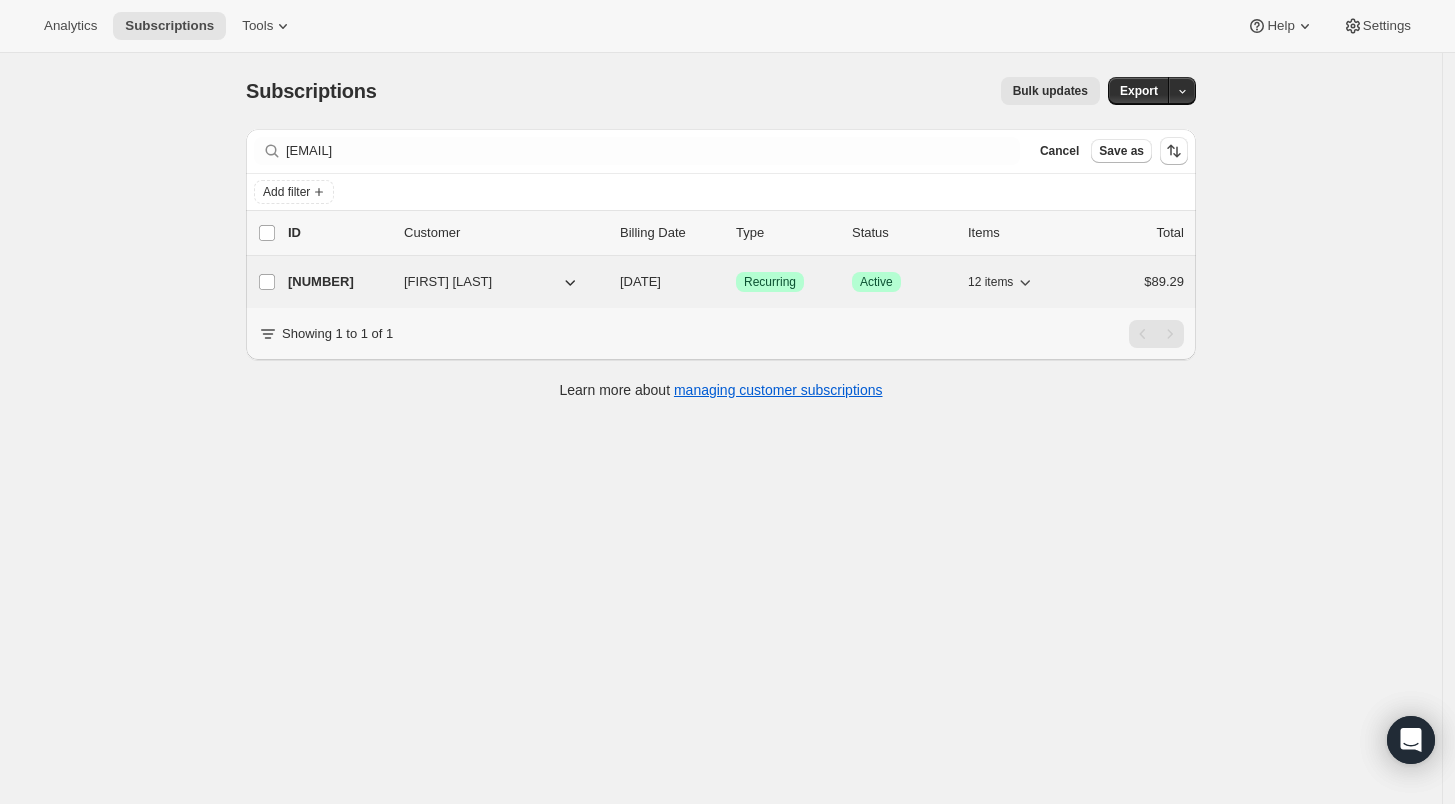 click on "[NUMBER]" at bounding box center (338, 282) 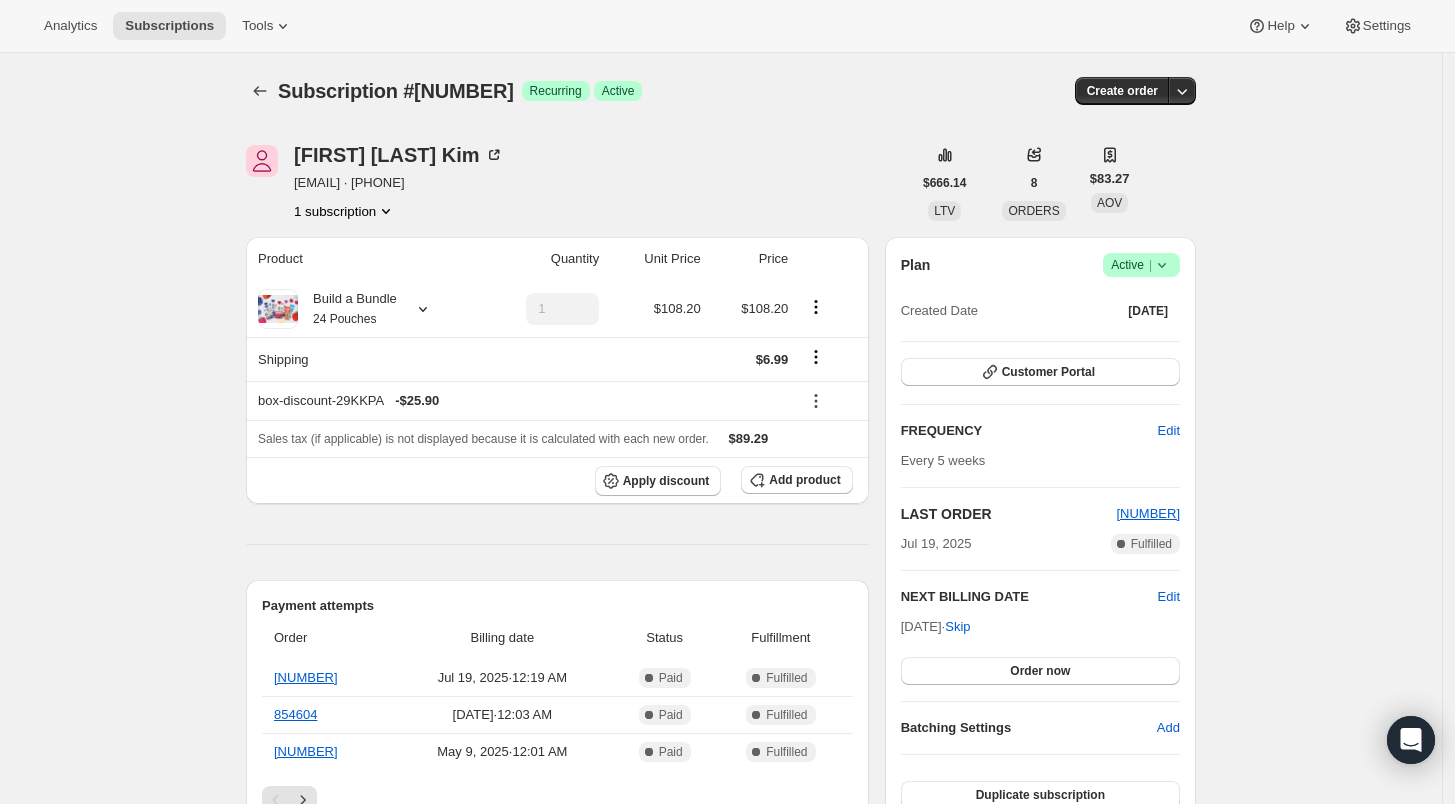click 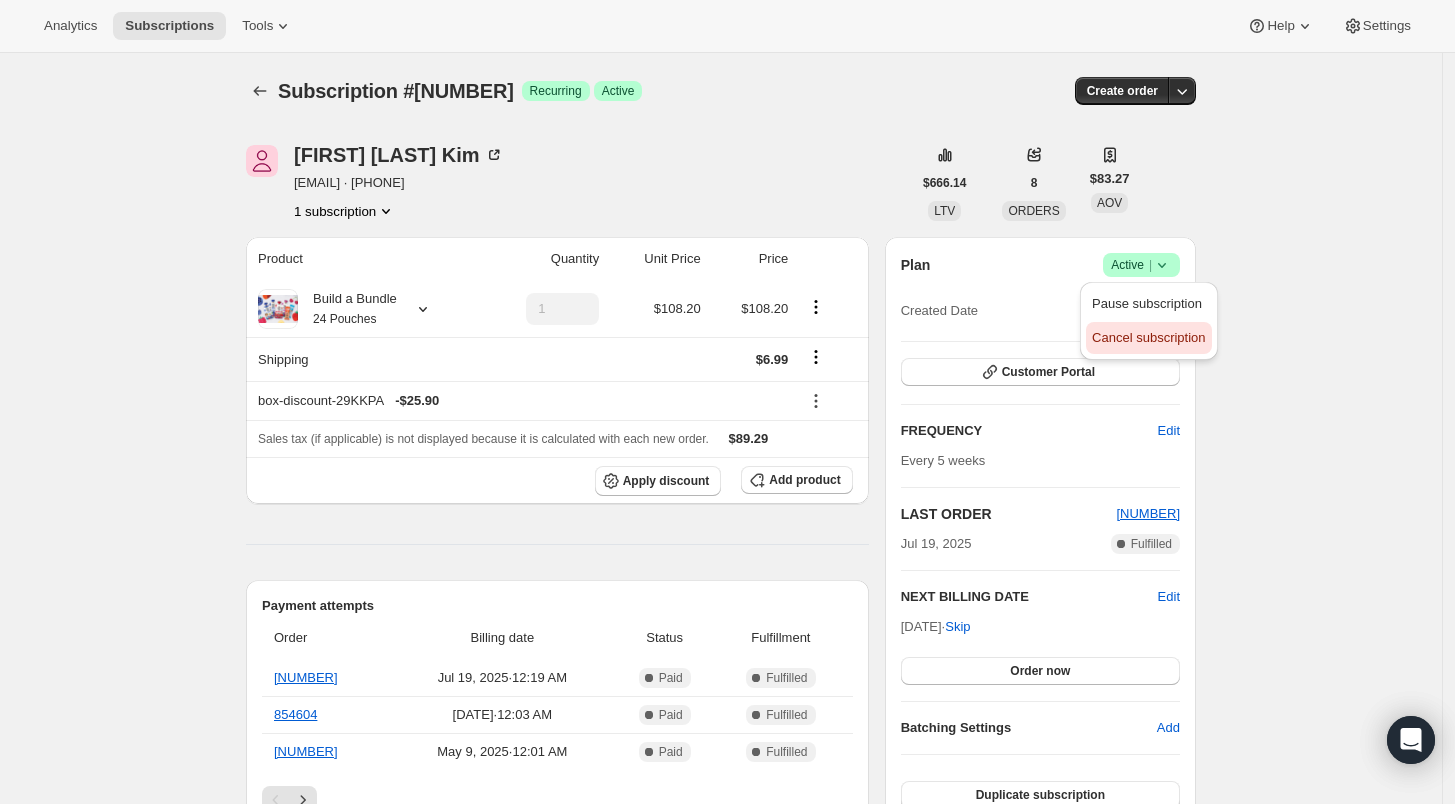 click on "Cancel subscription" at bounding box center [1148, 337] 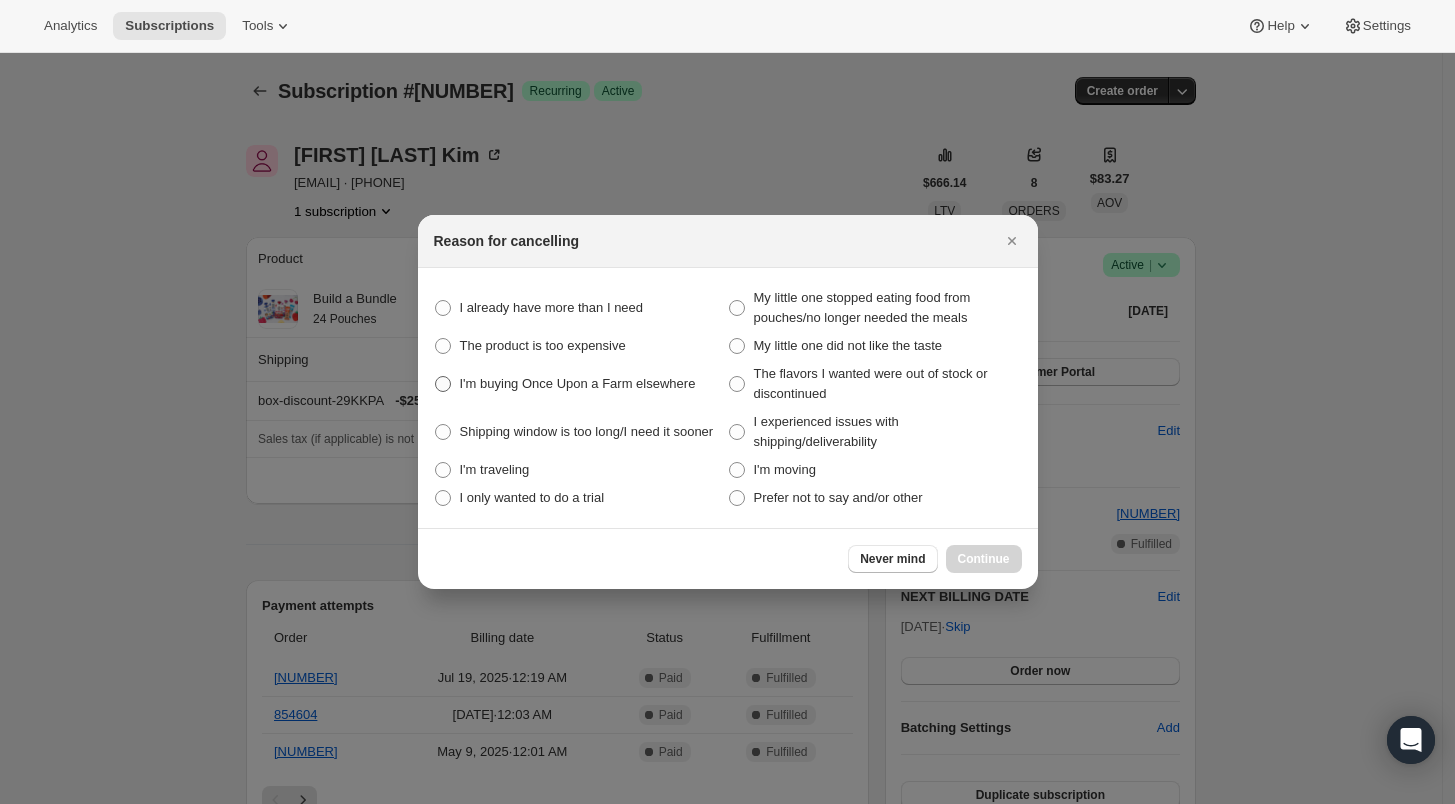 click on "I'm buying Once Upon a Farm elsewhere" at bounding box center [578, 383] 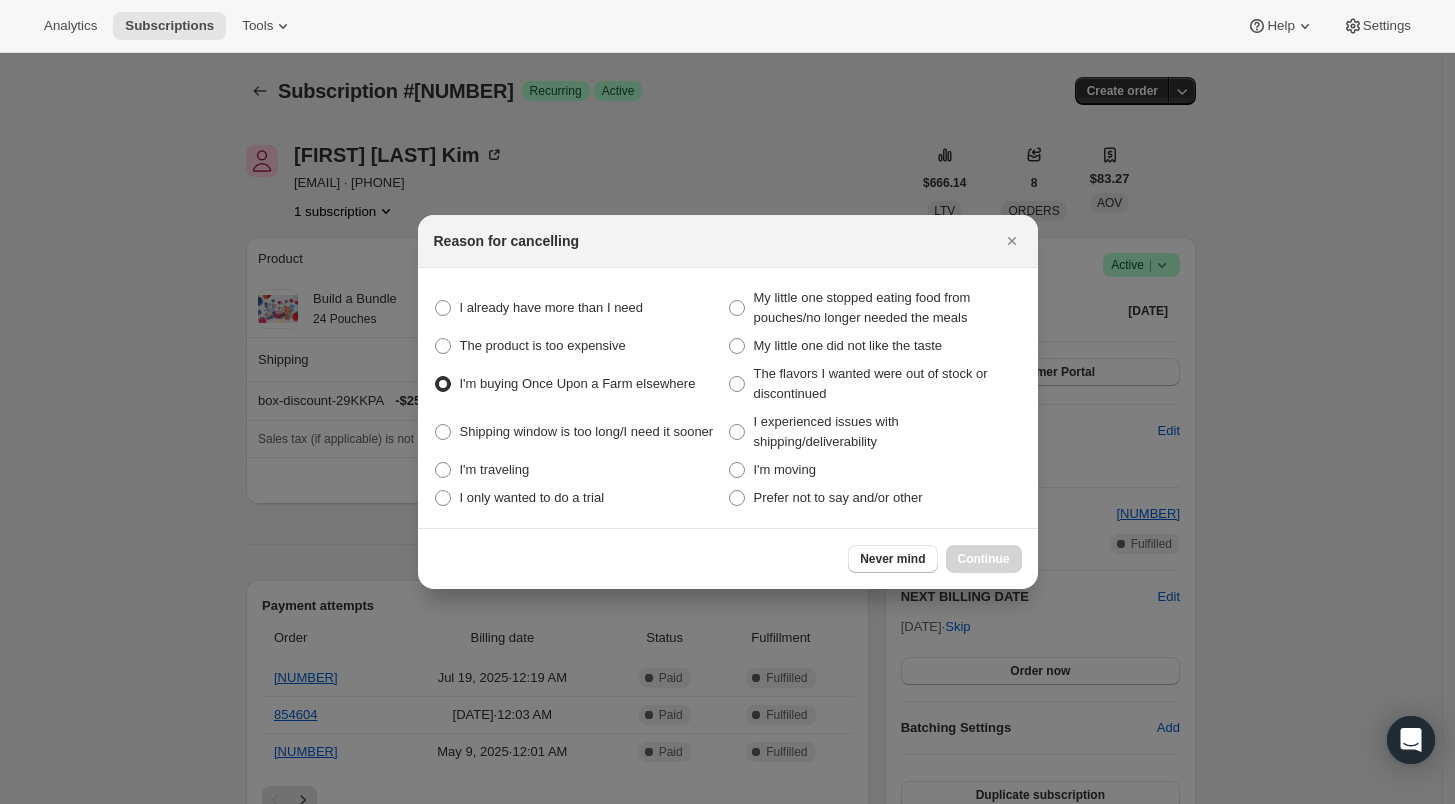 radio on "true" 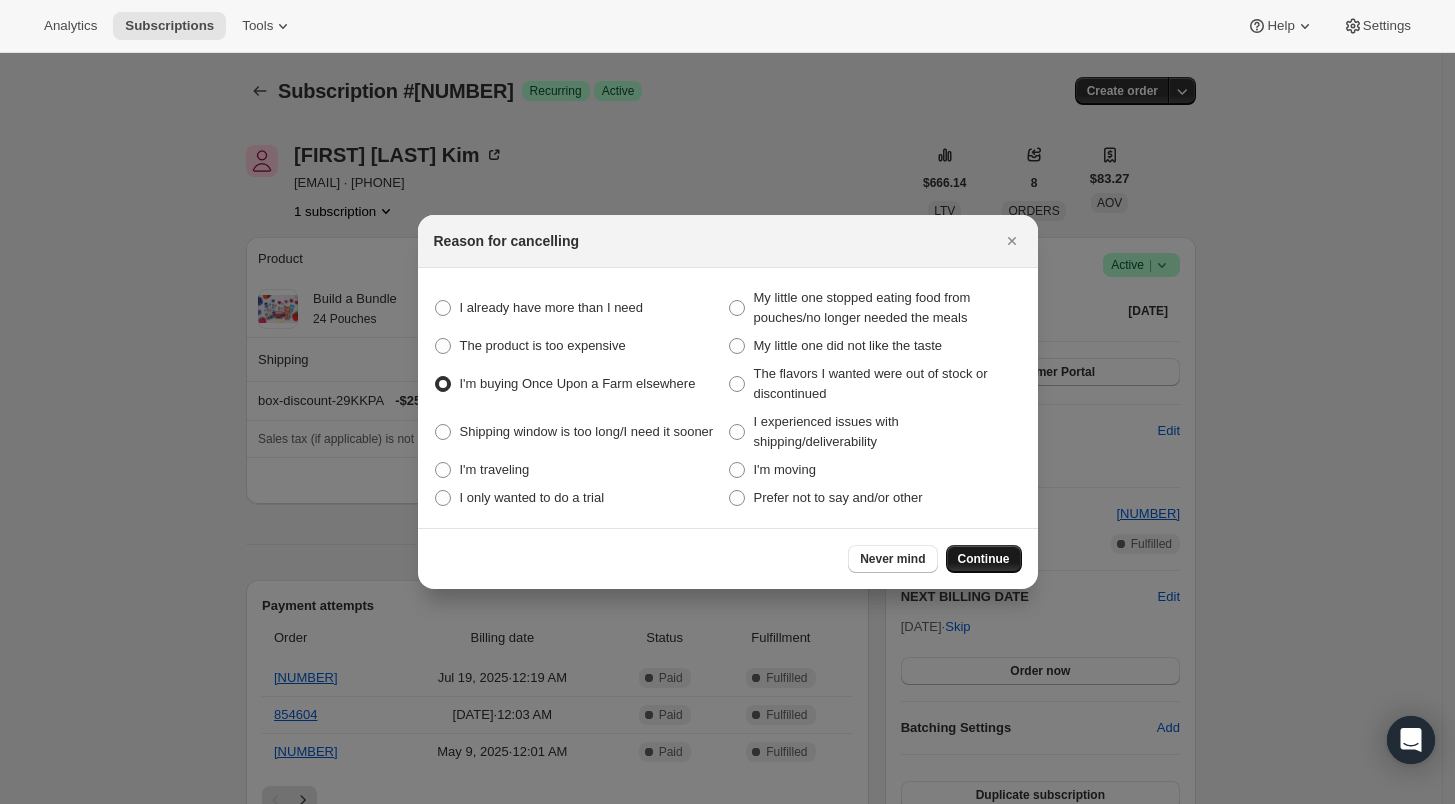 click on "Continue" at bounding box center (984, 559) 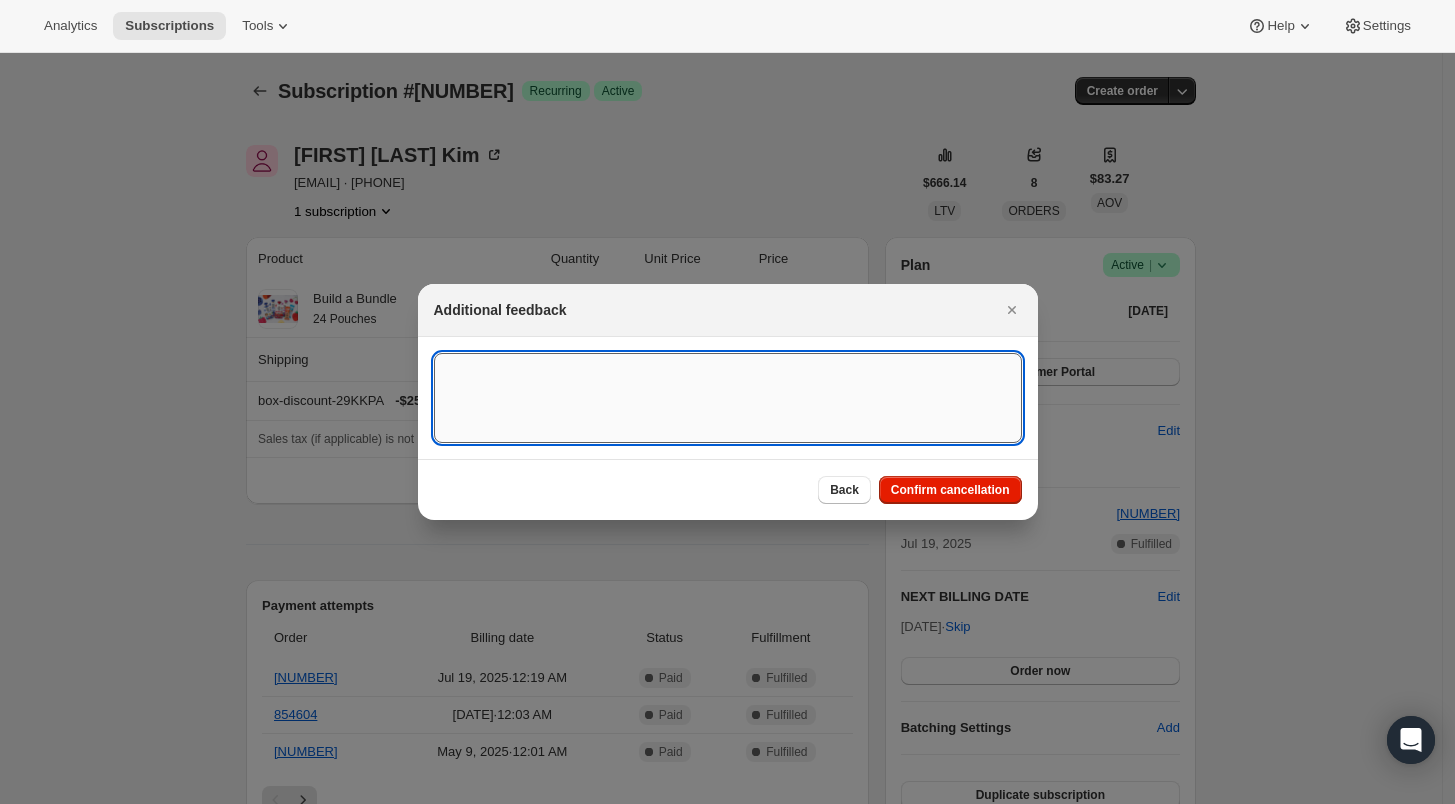 click at bounding box center [728, 398] 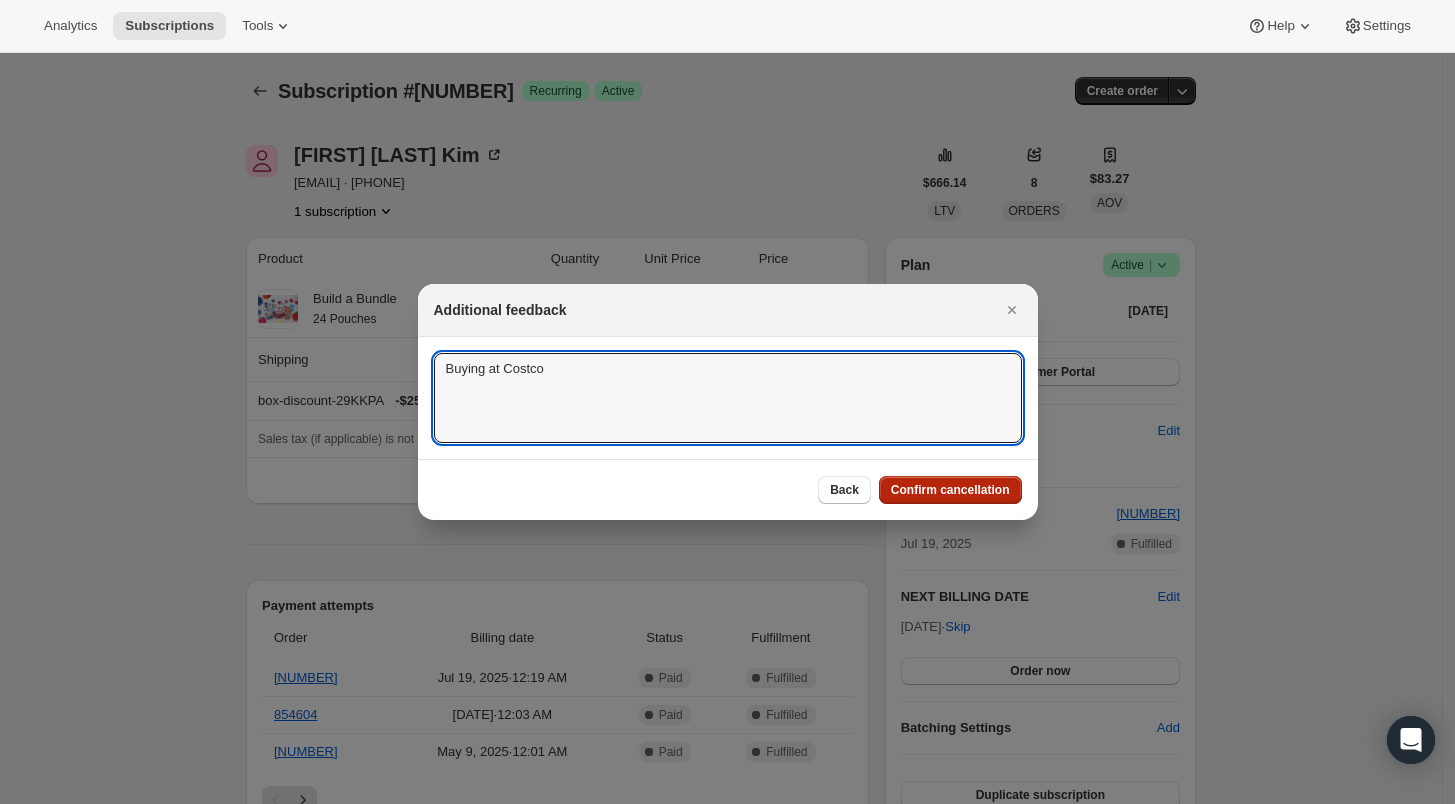 type on "Buying at Costco" 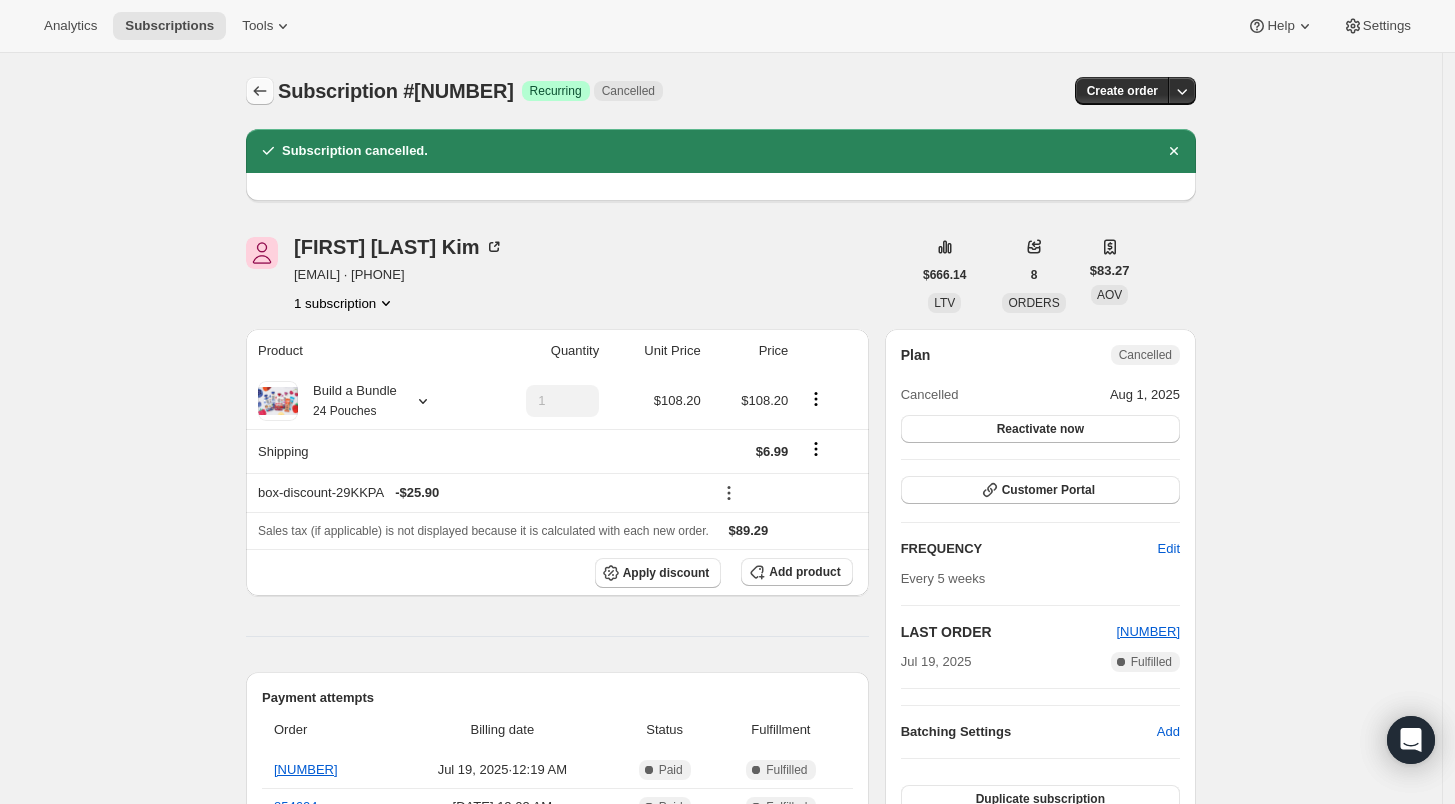 click 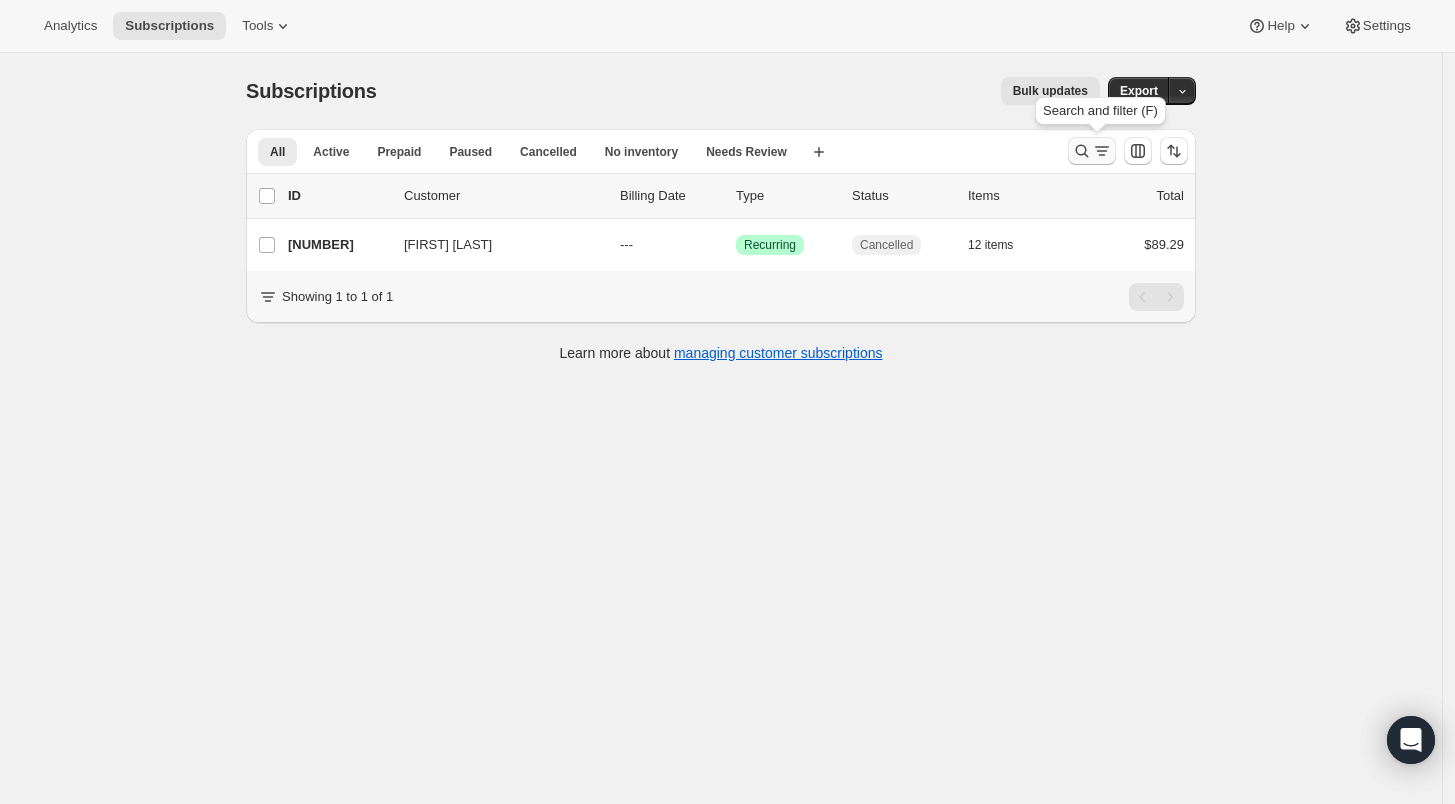 click 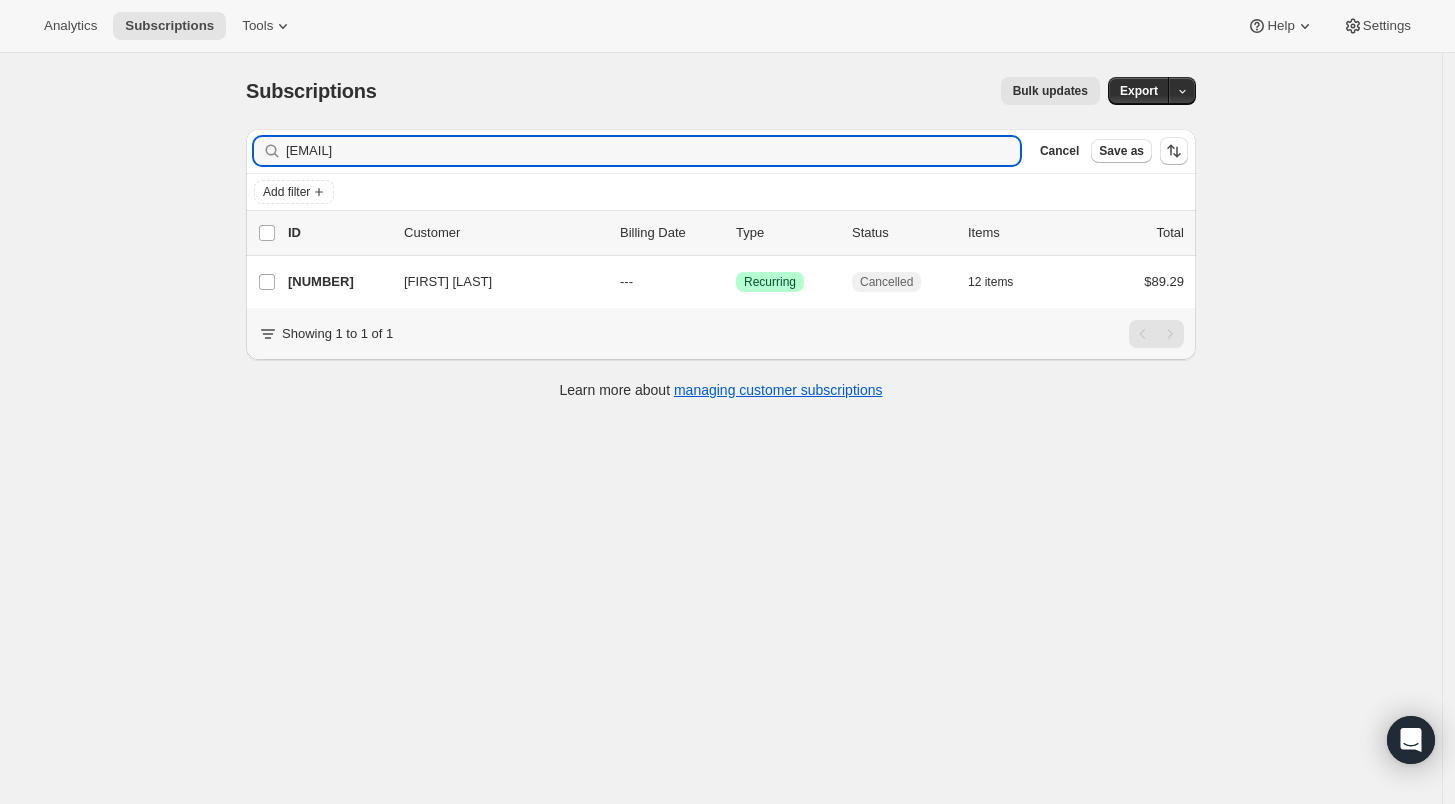drag, startPoint x: 472, startPoint y: 146, endPoint x: 274, endPoint y: 150, distance: 198.0404 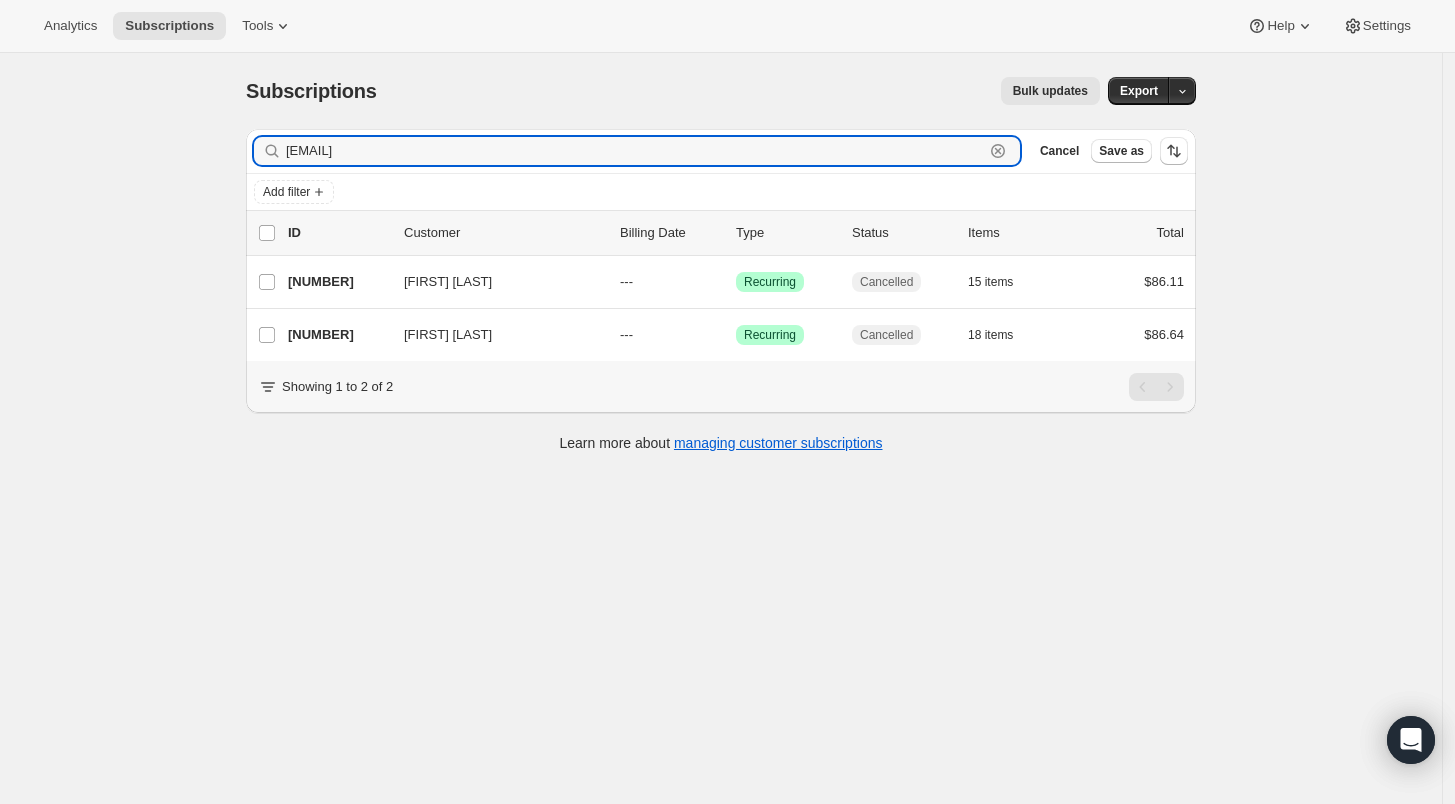 drag, startPoint x: 446, startPoint y: 147, endPoint x: 250, endPoint y: 139, distance: 196.1632 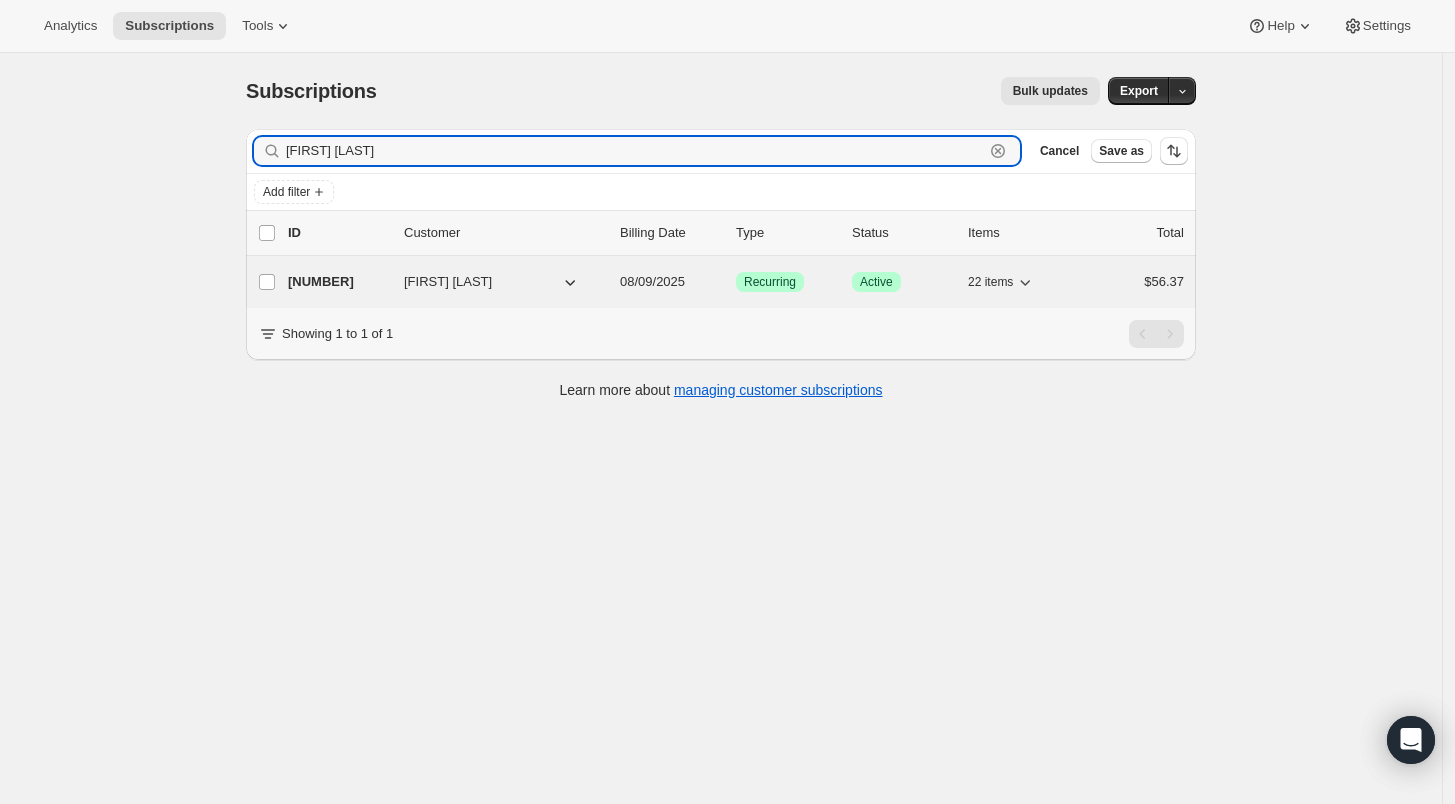 type on "[FIRST] [LAST]" 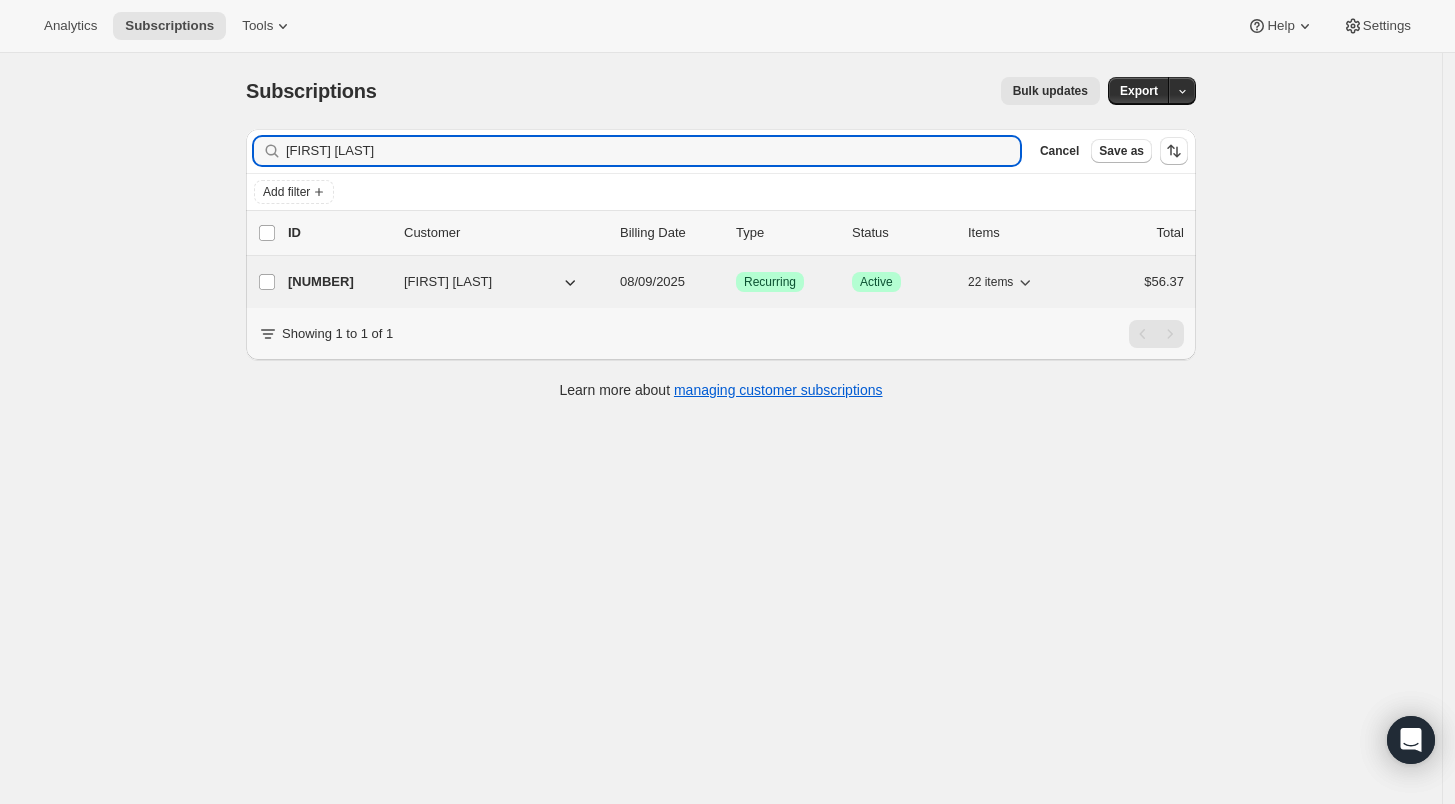 click on "[NUMBER]" at bounding box center [338, 282] 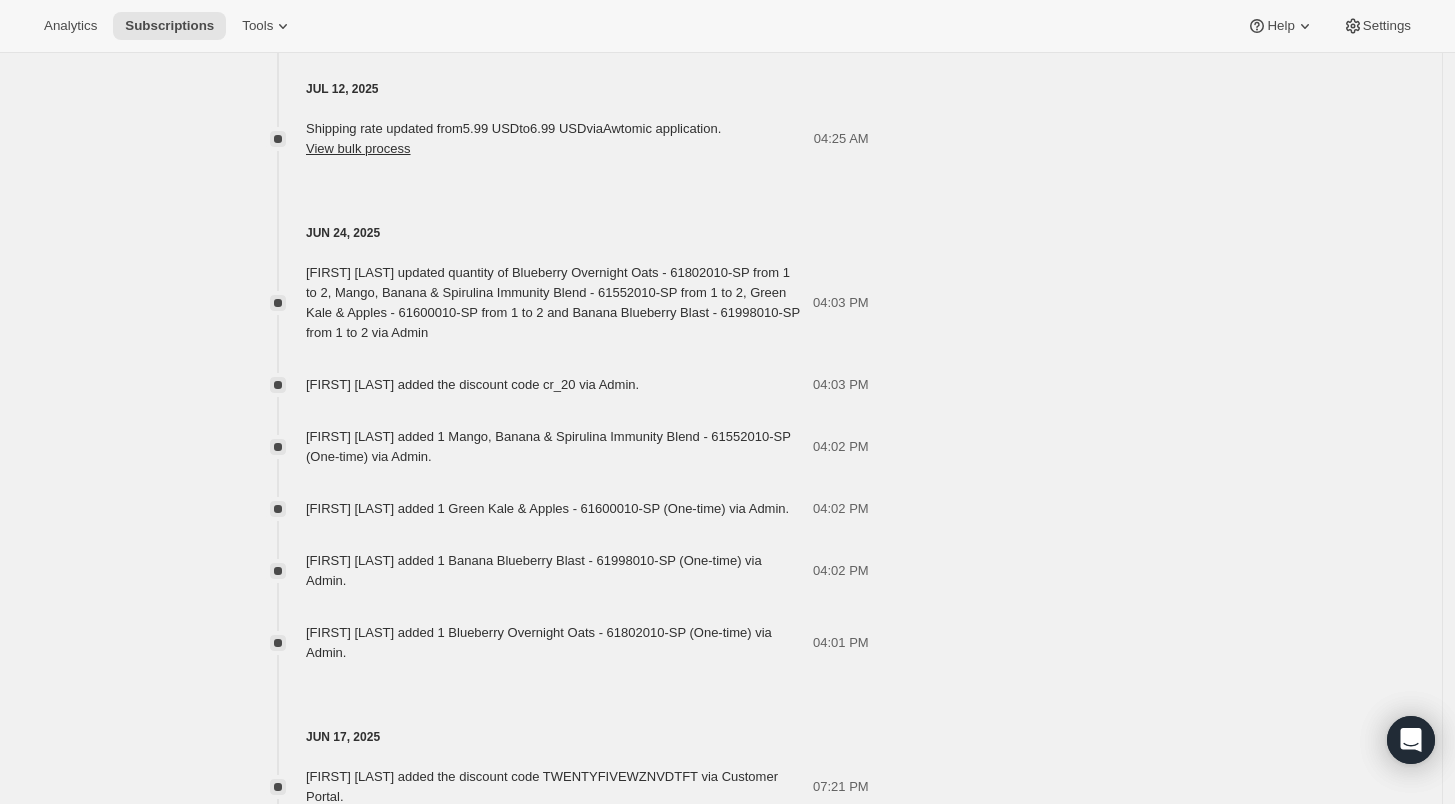 scroll, scrollTop: 1333, scrollLeft: 0, axis: vertical 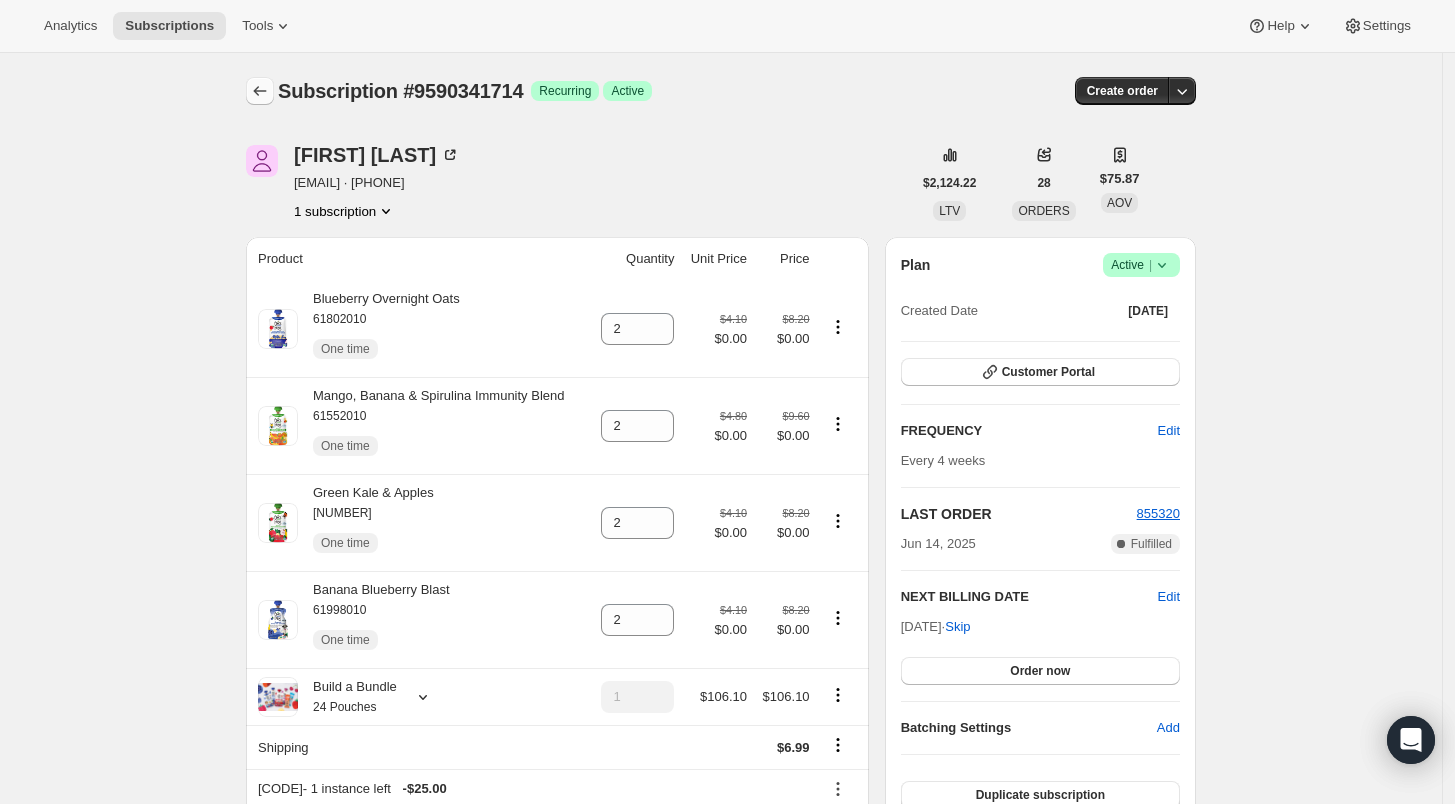 click at bounding box center (260, 91) 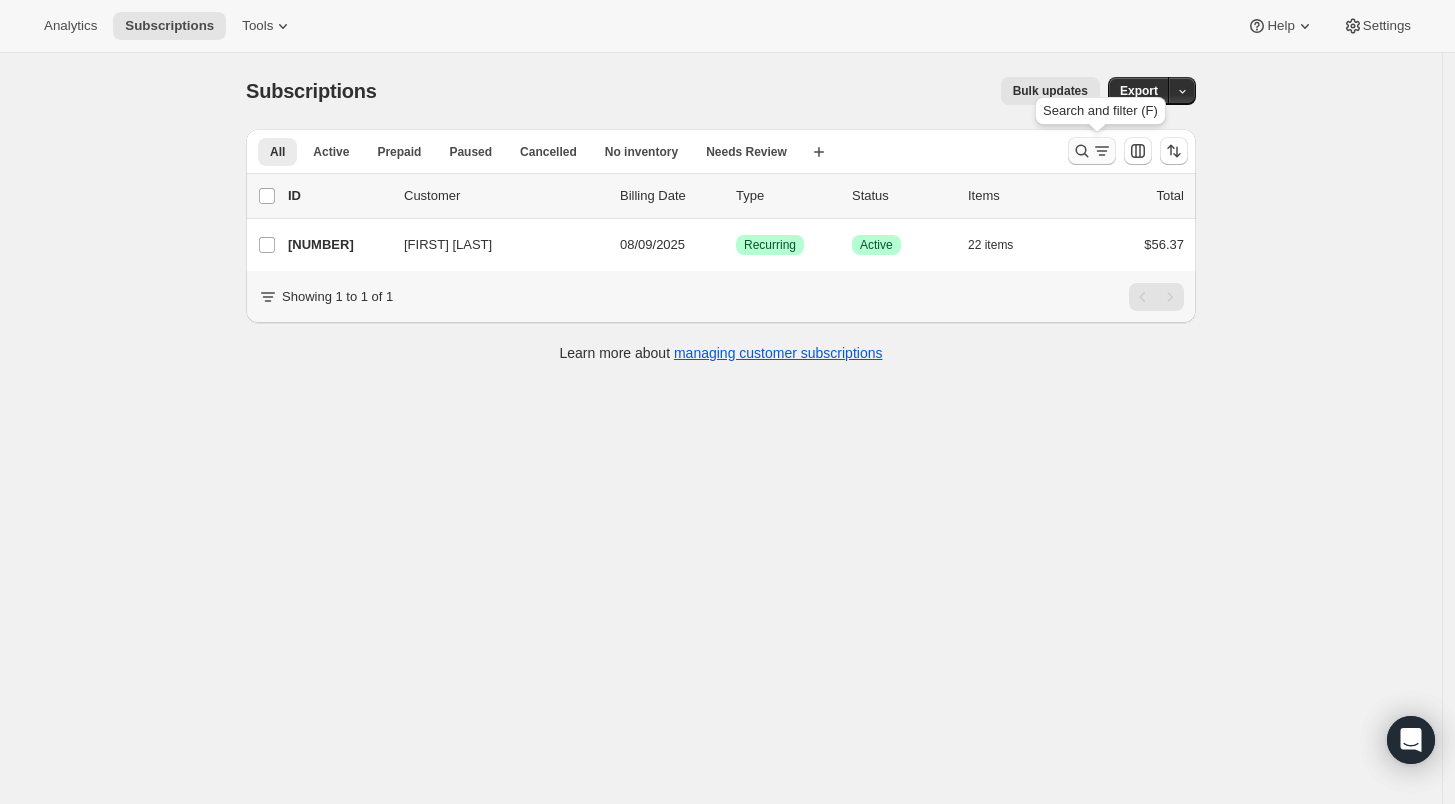 click 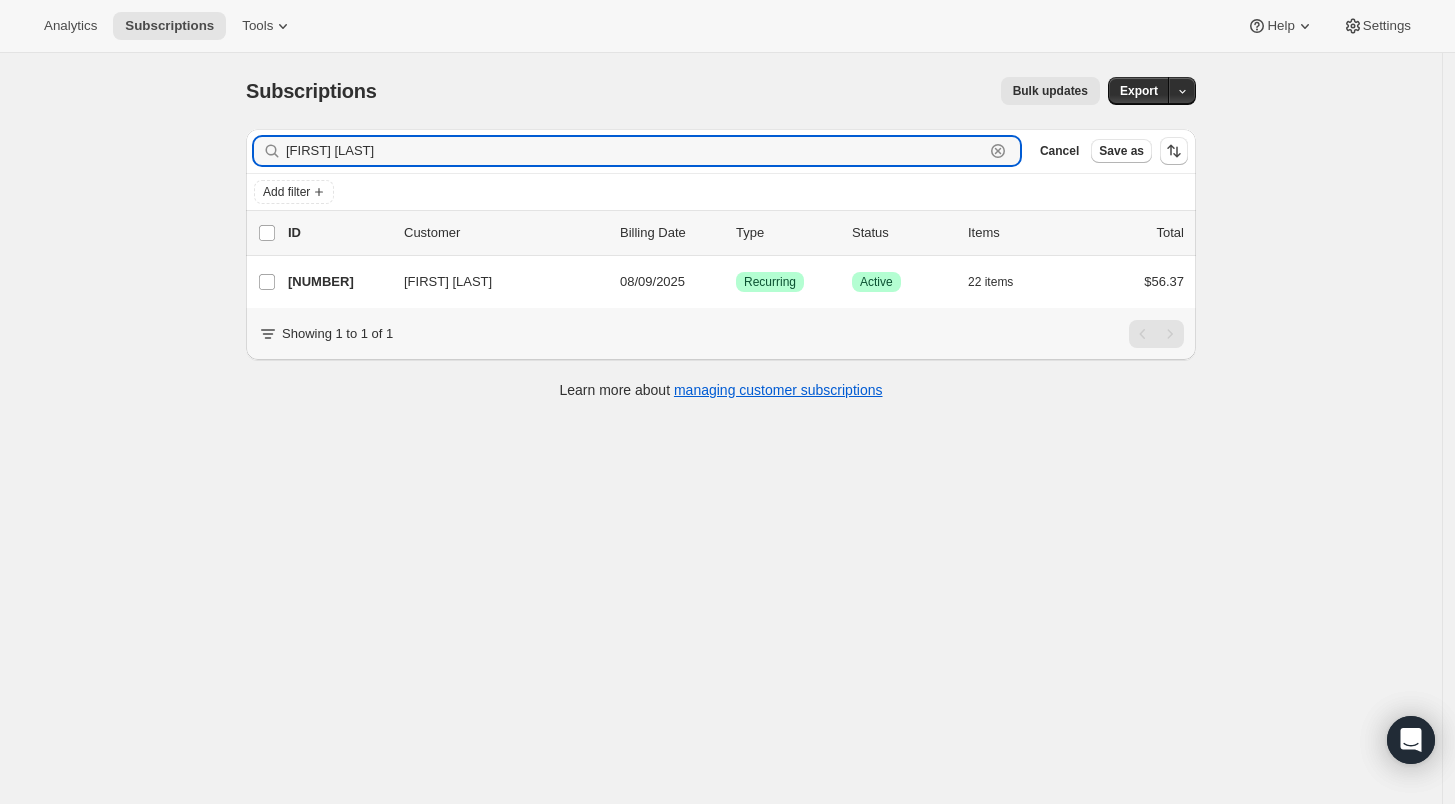 drag, startPoint x: 440, startPoint y: 155, endPoint x: 256, endPoint y: 159, distance: 184.04347 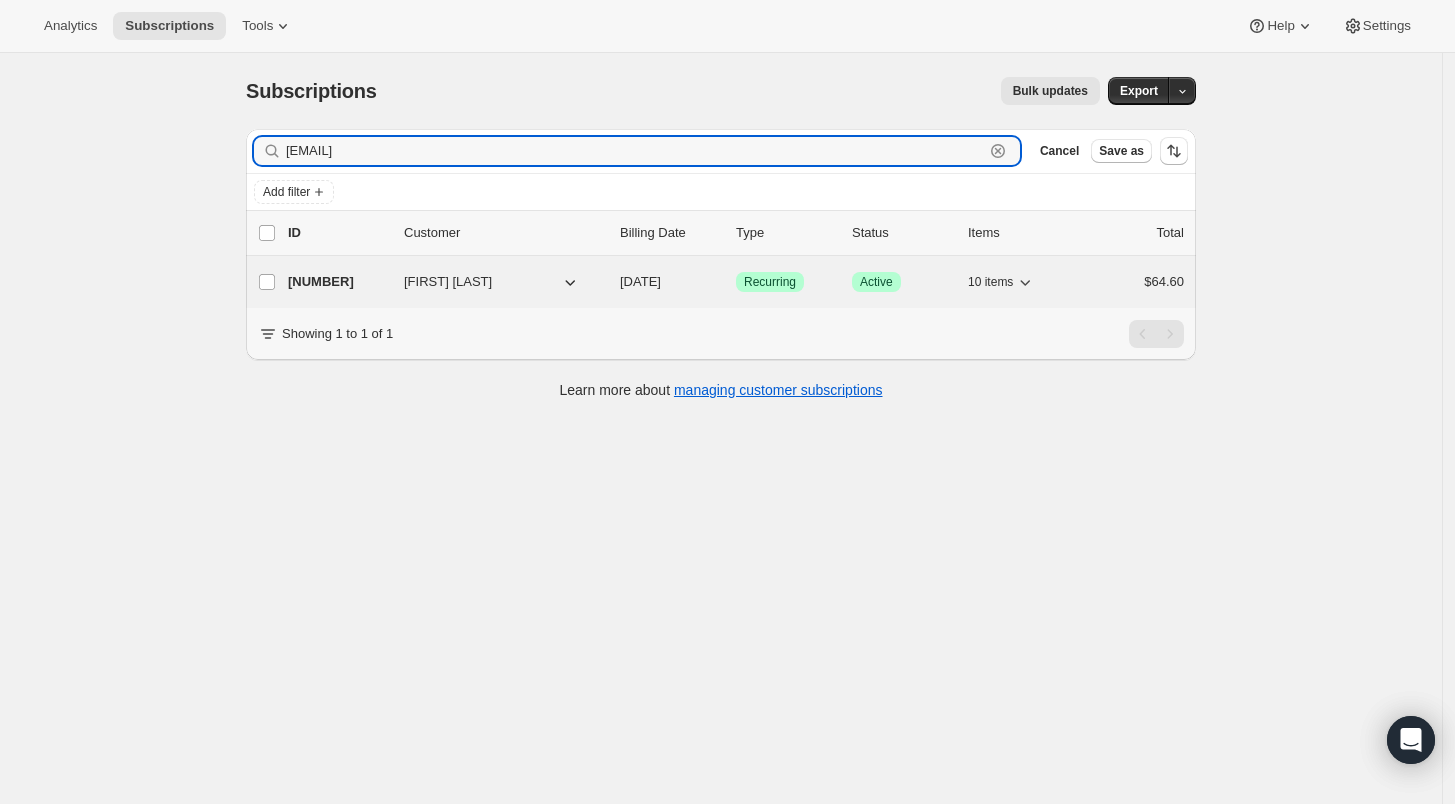 type on "[EMAIL]" 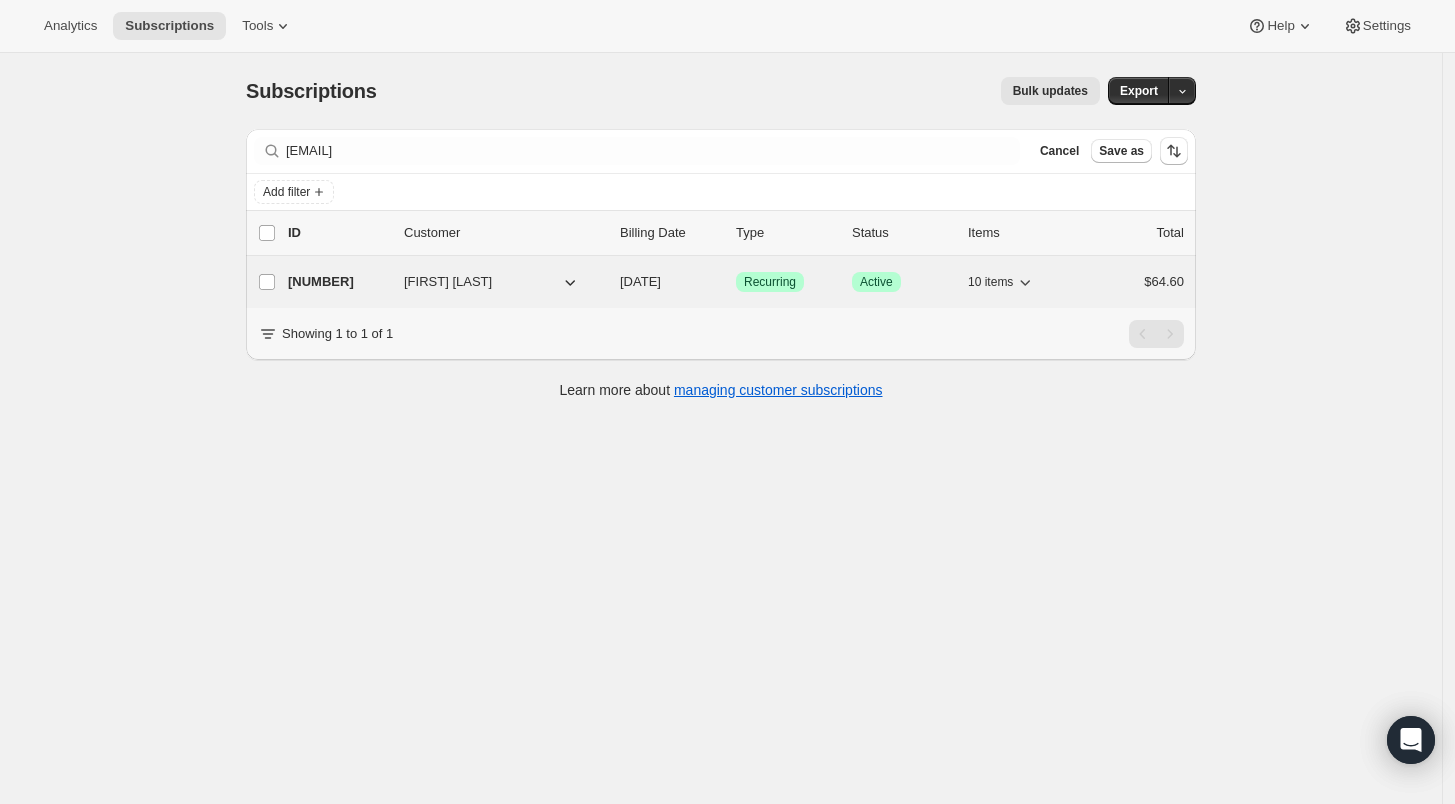 click on "[NUMBER]" at bounding box center (338, 282) 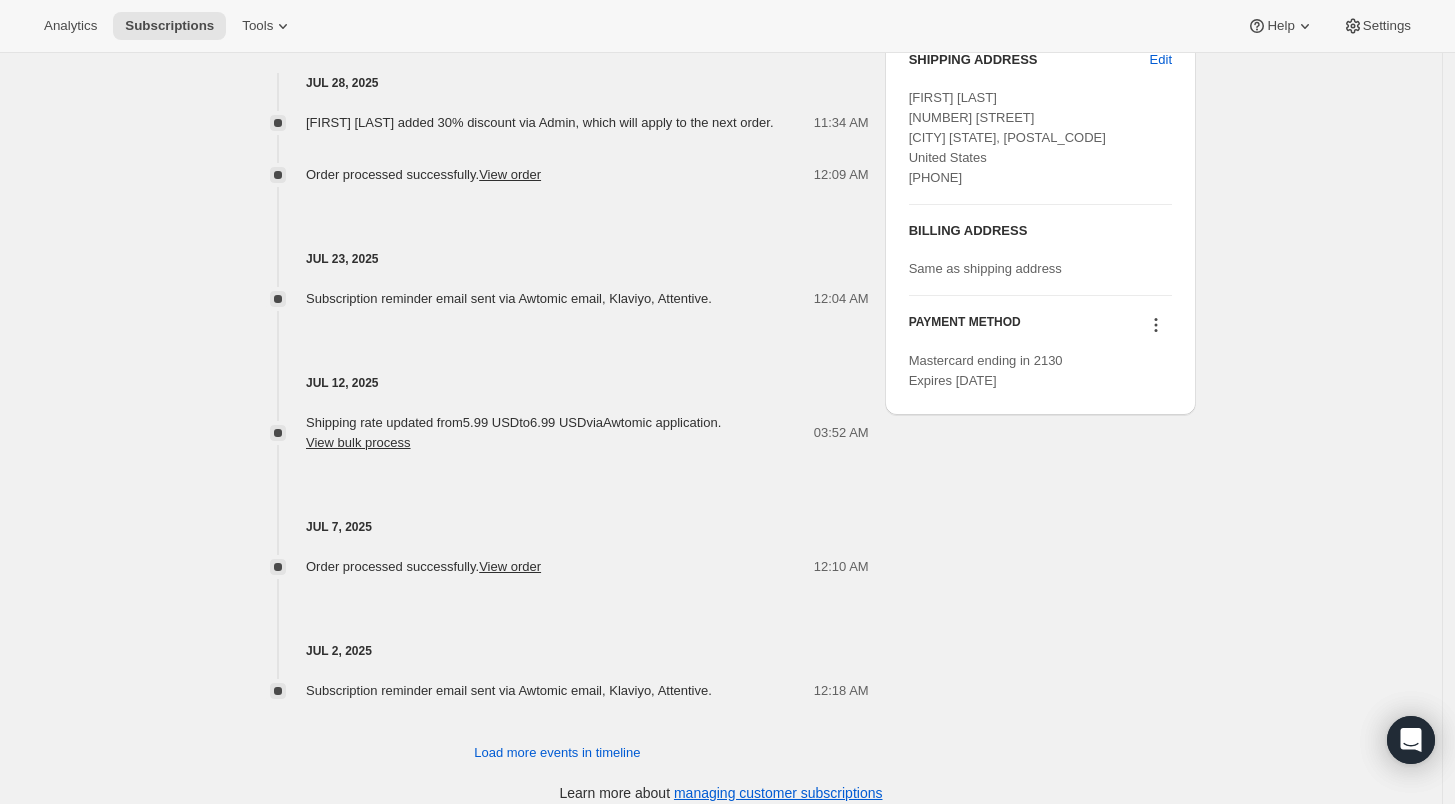 scroll, scrollTop: 936, scrollLeft: 0, axis: vertical 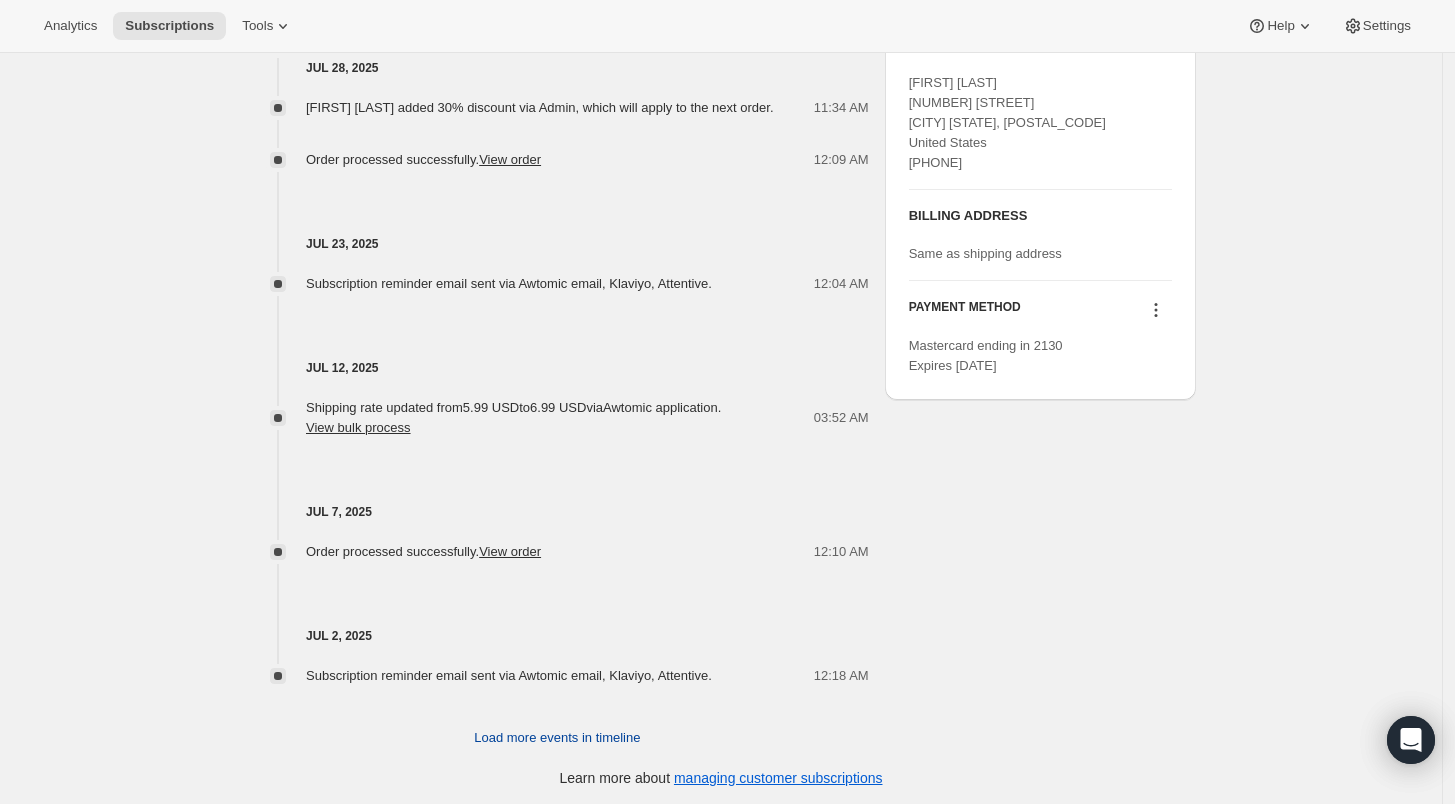 click on "Load more events in timeline" at bounding box center [557, 738] 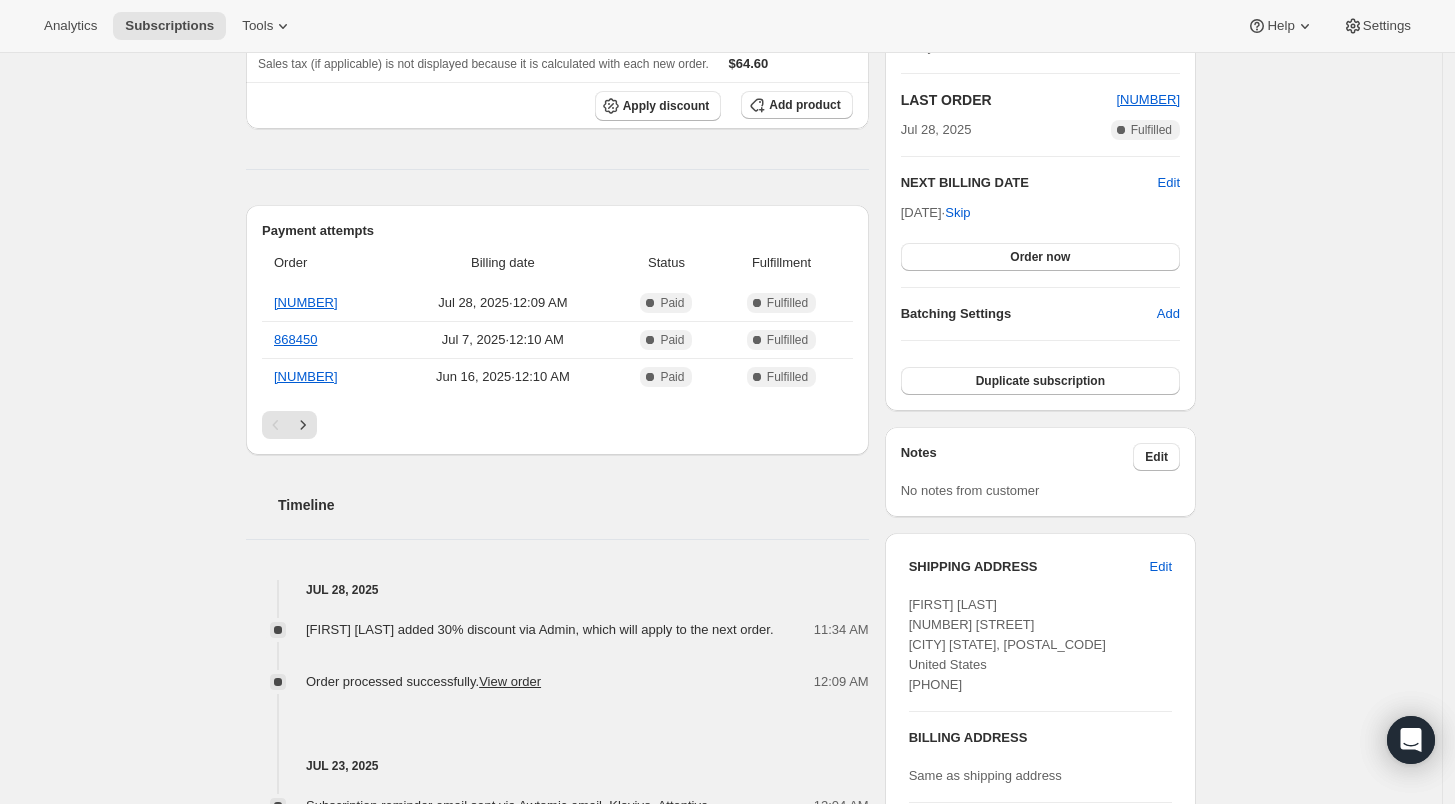 scroll, scrollTop: 80, scrollLeft: 0, axis: vertical 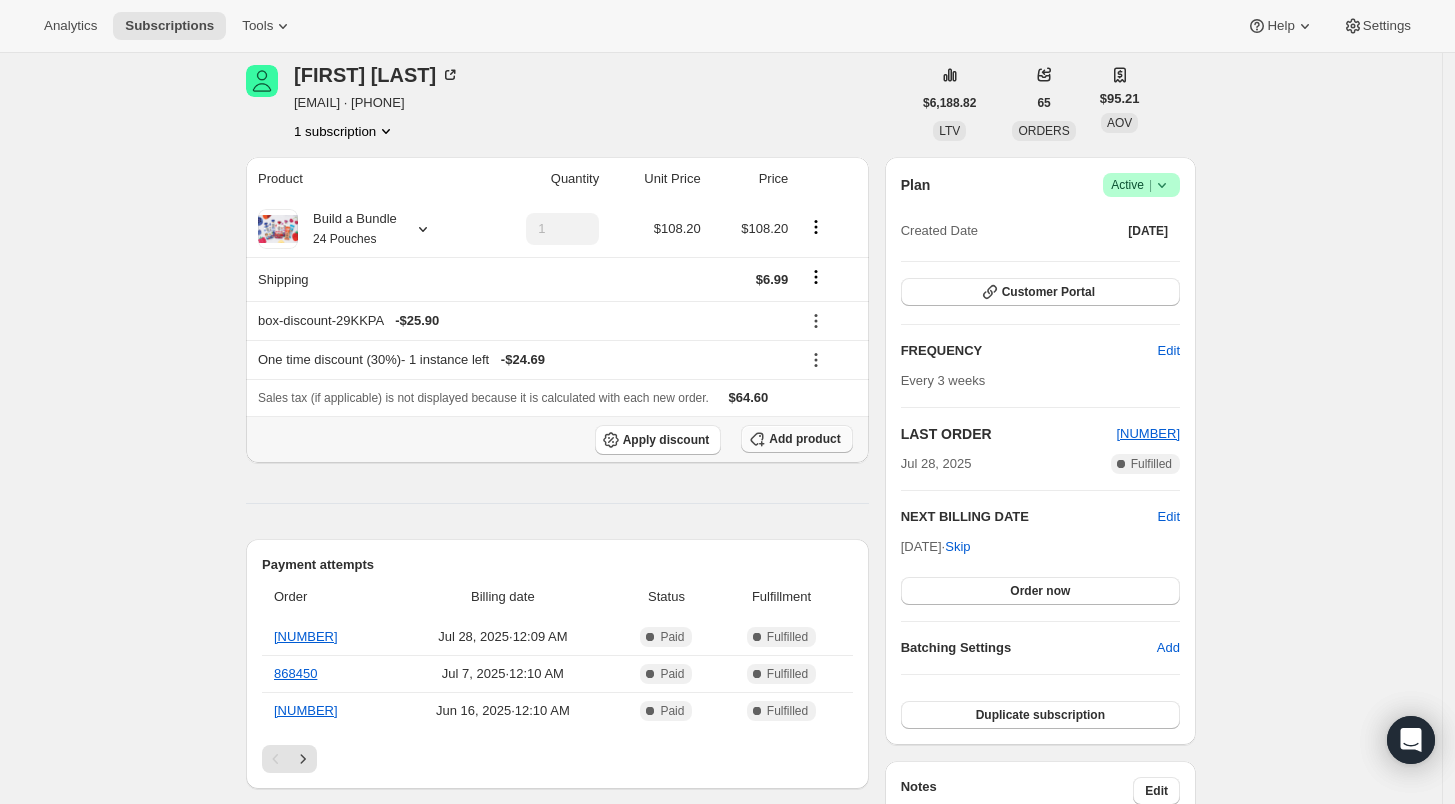 click on "Add product" at bounding box center [804, 439] 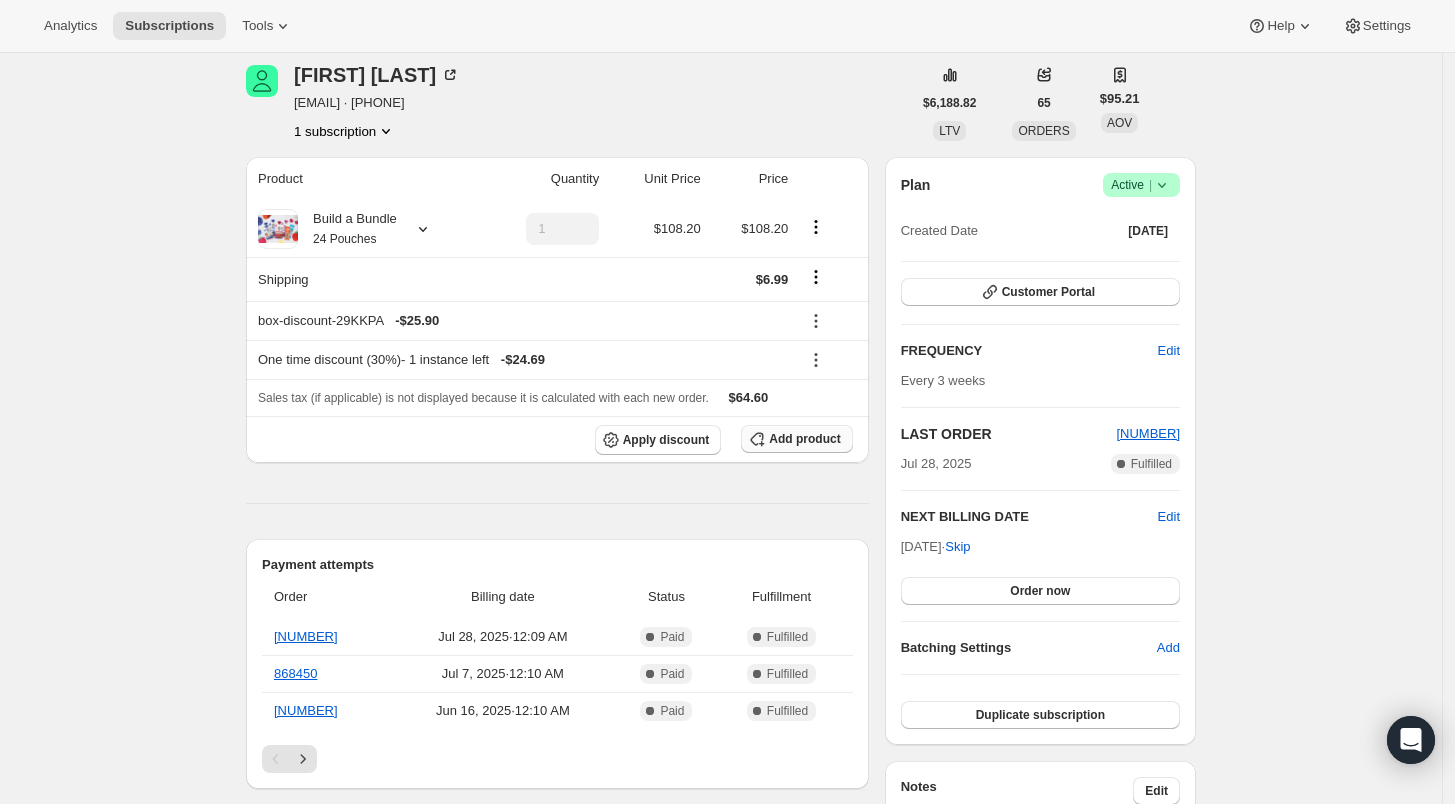 scroll, scrollTop: 80, scrollLeft: 0, axis: vertical 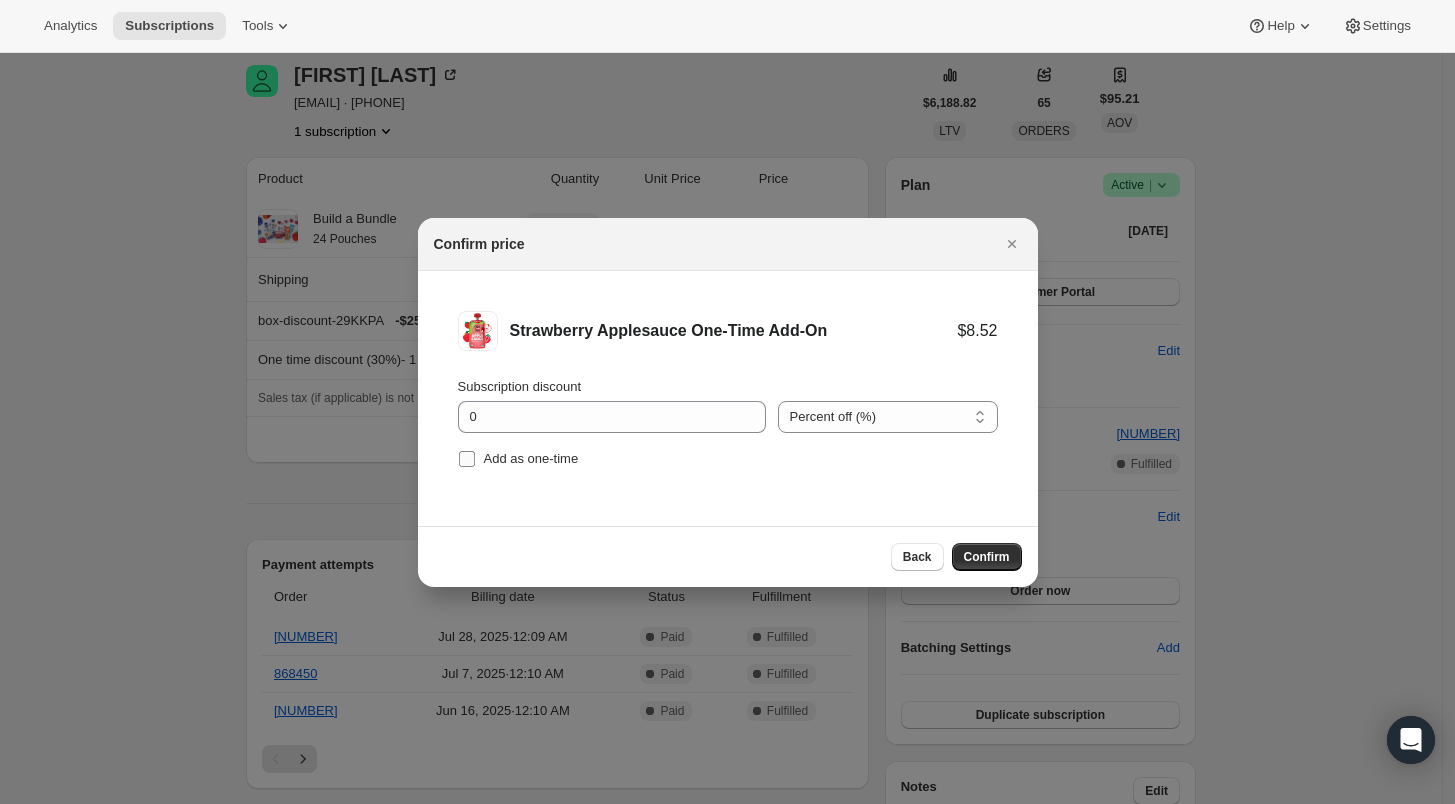 click on "Add as one-time" at bounding box center (467, 459) 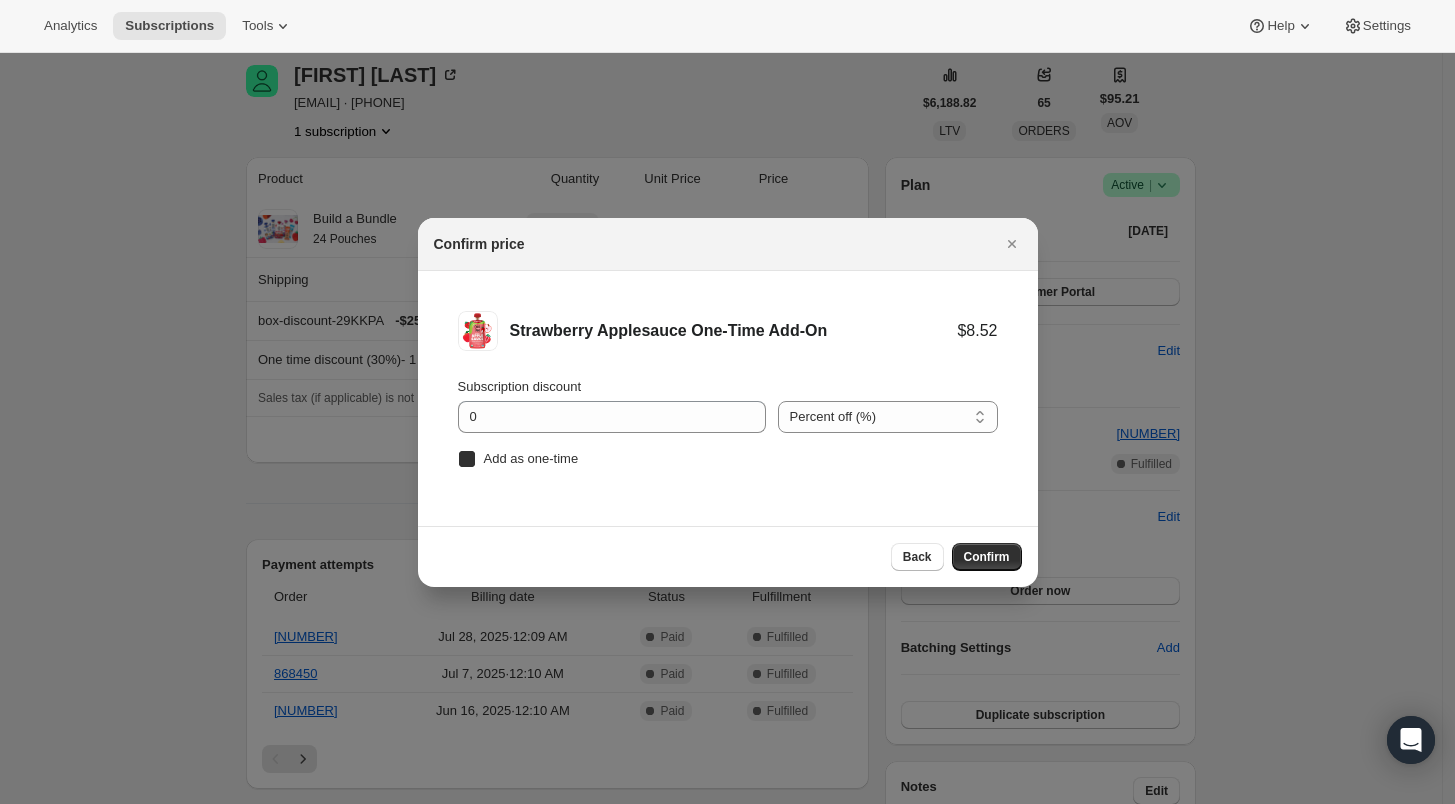 checkbox on "true" 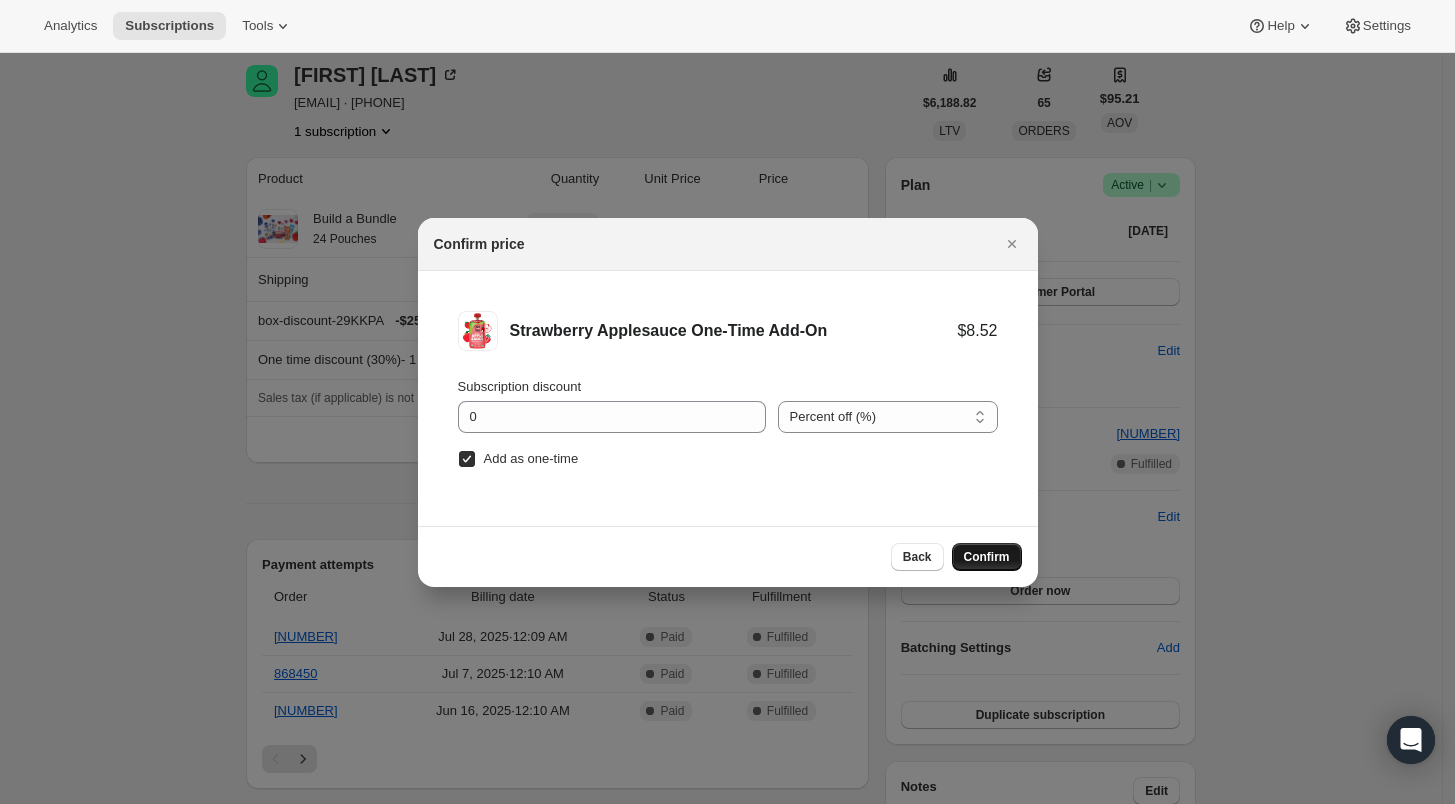 click on "Confirm" at bounding box center (987, 557) 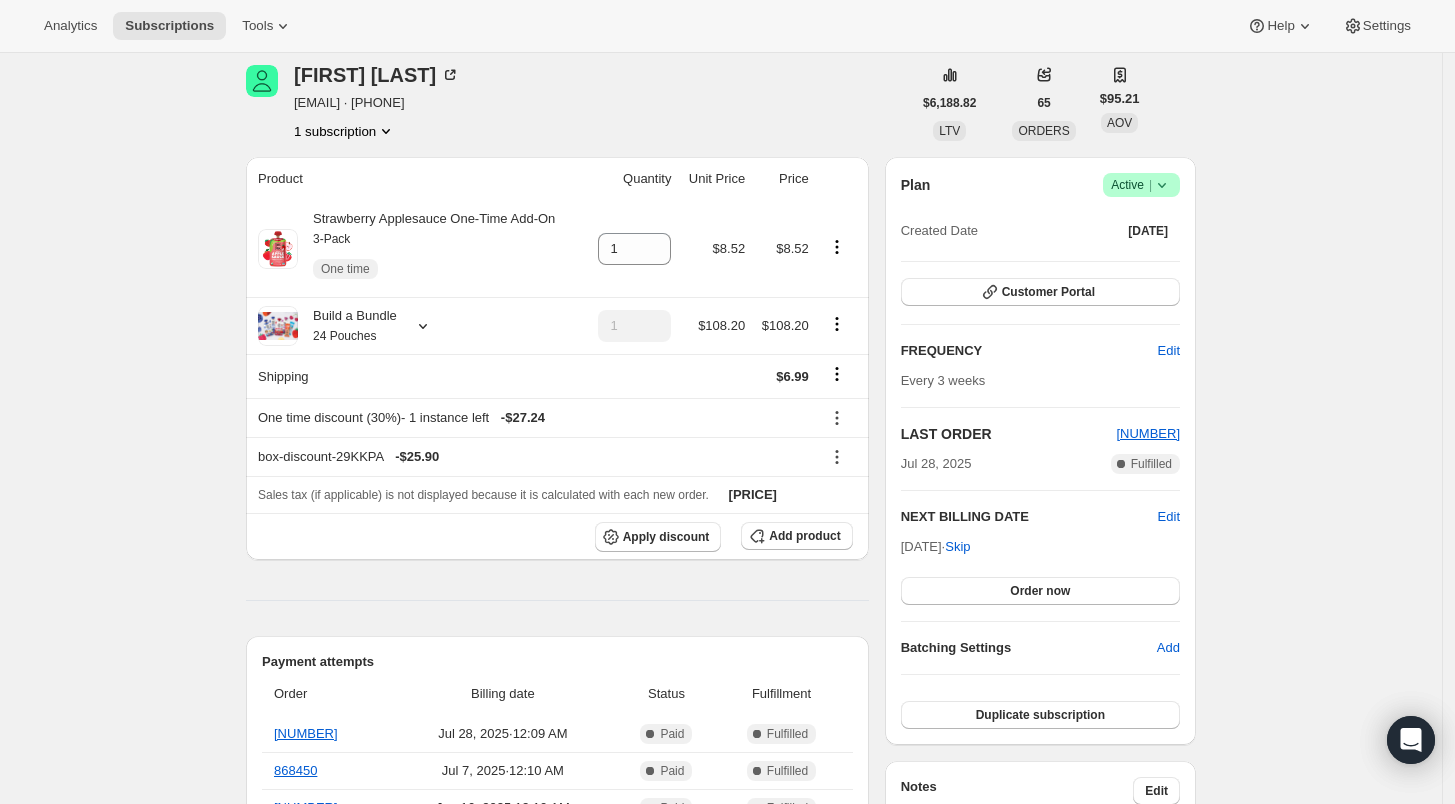 scroll, scrollTop: 192, scrollLeft: 0, axis: vertical 